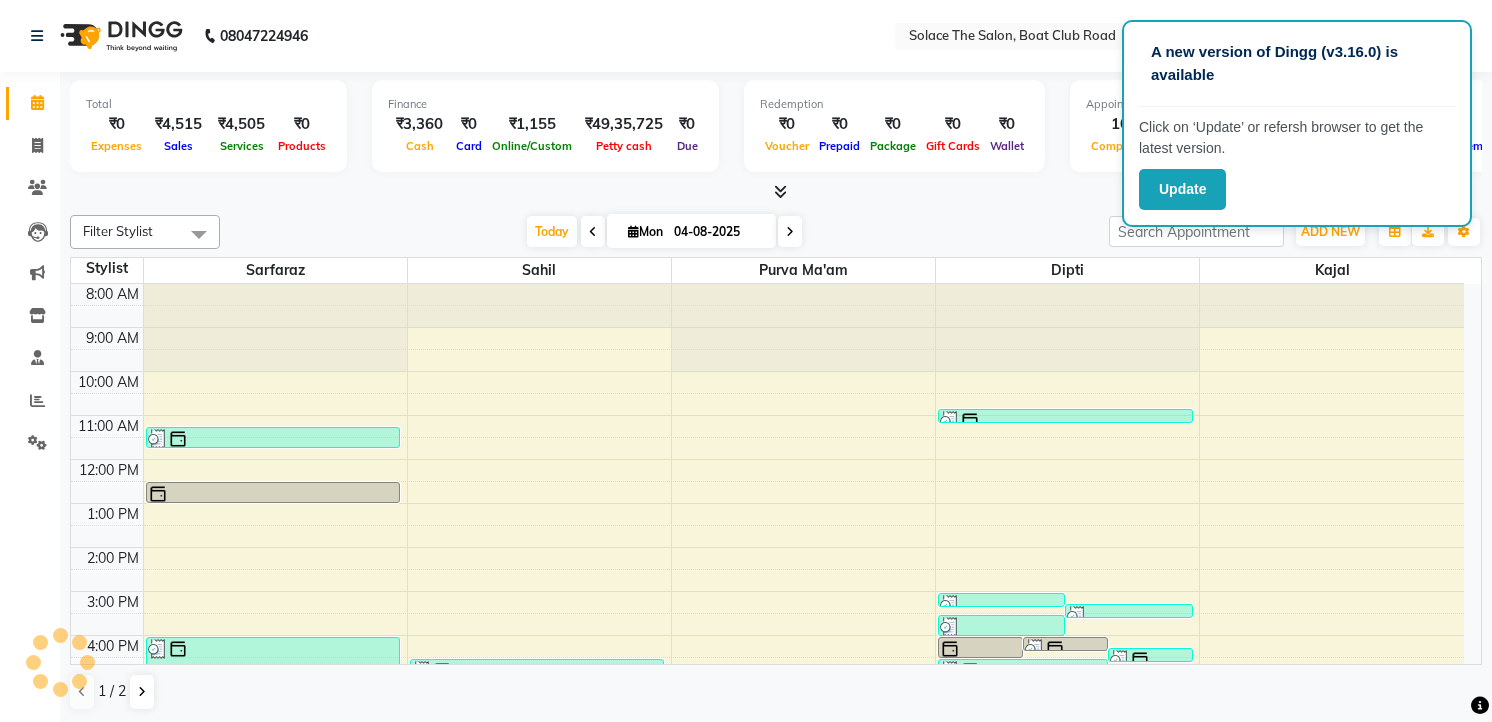 scroll, scrollTop: 0, scrollLeft: 0, axis: both 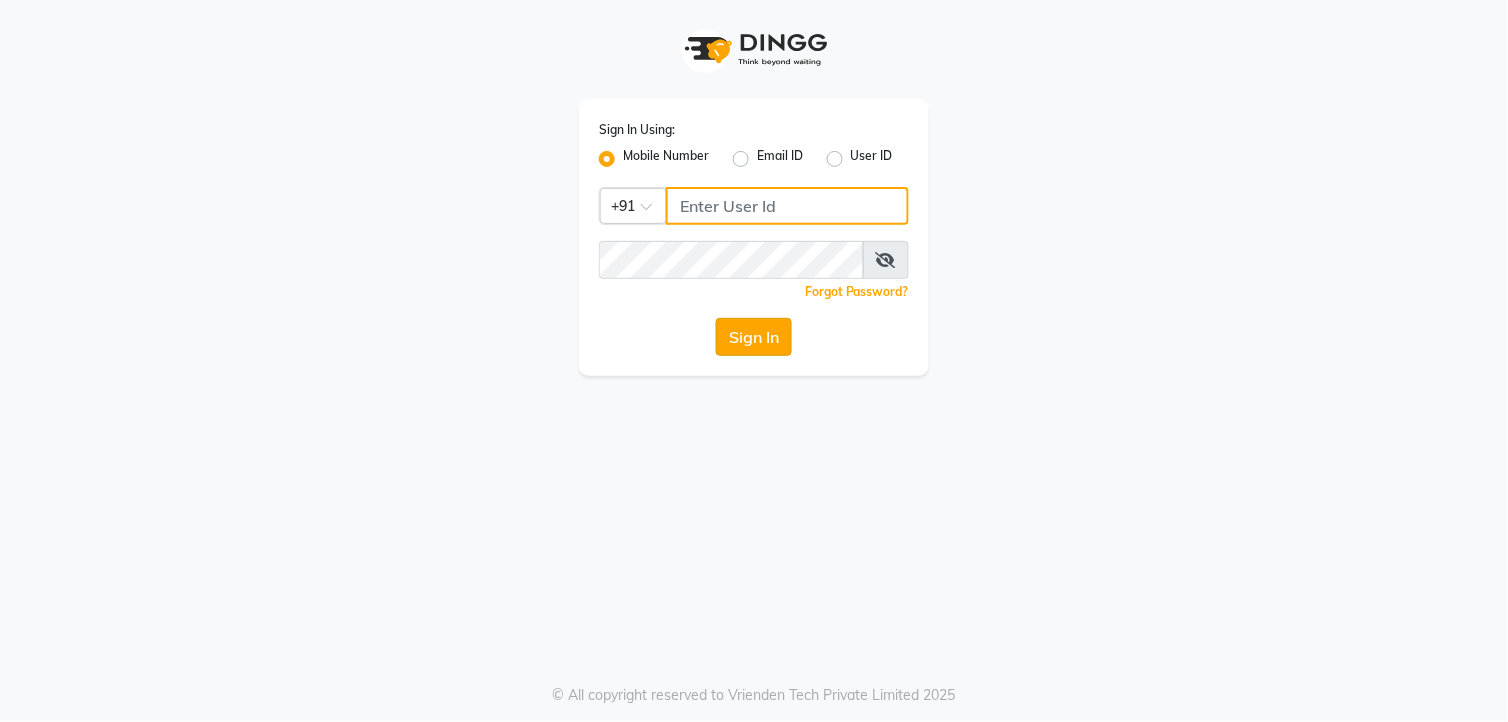 type on "9260000055" 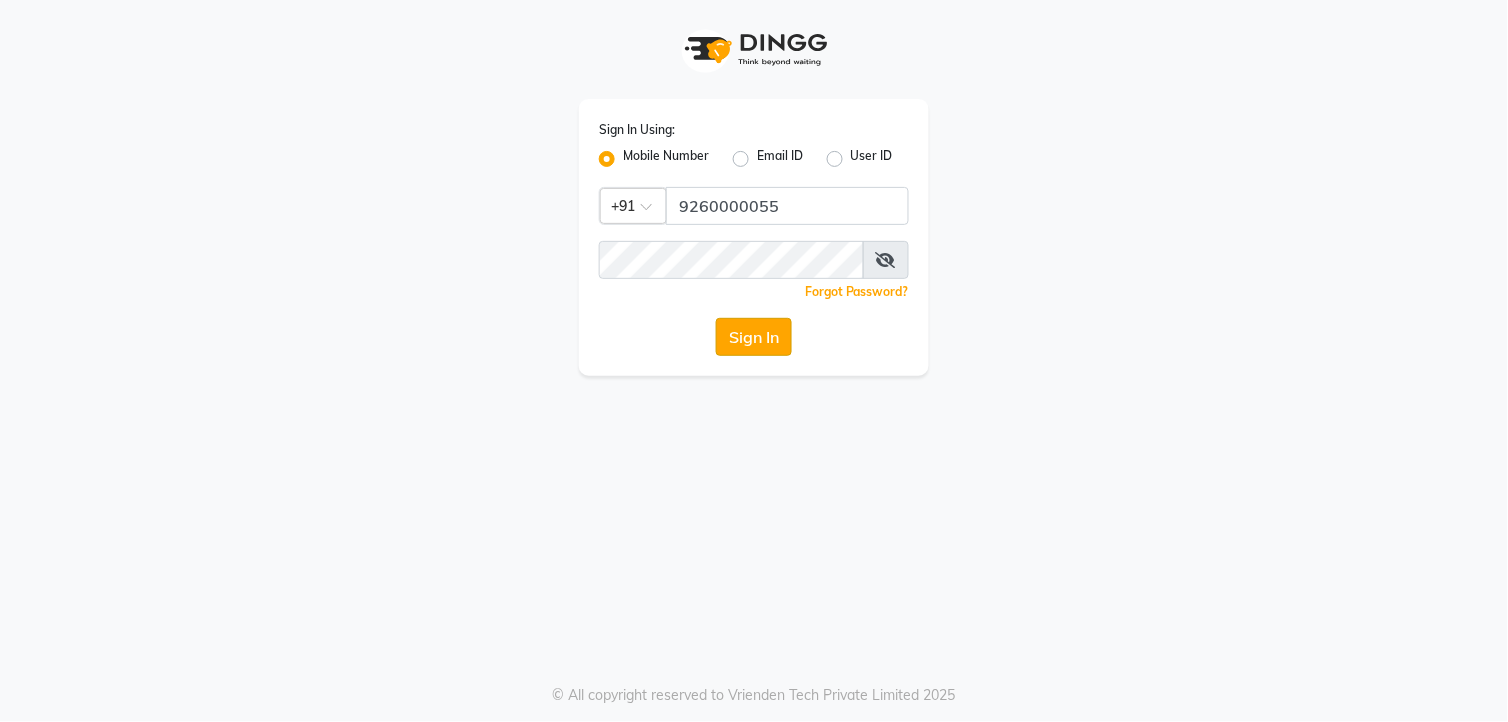 click on "Sign In" 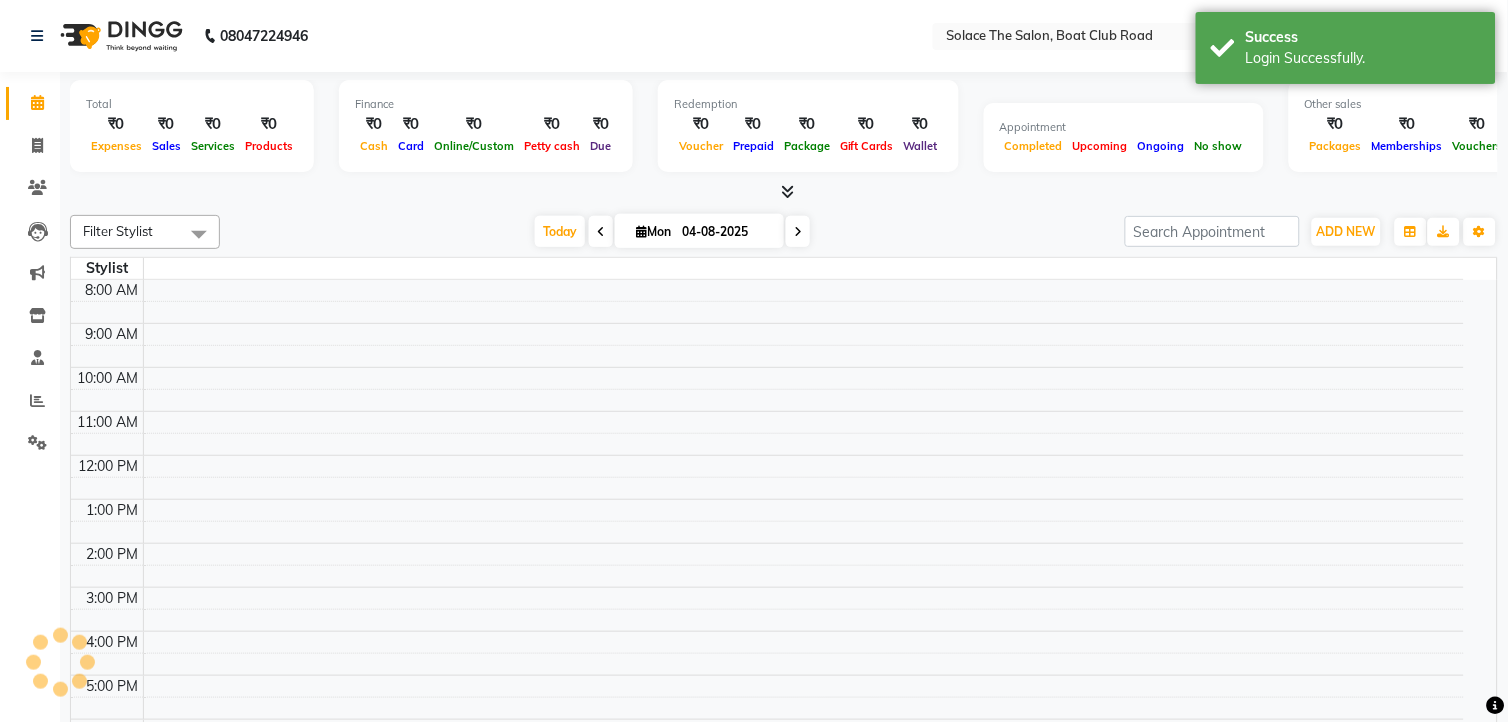 select on "en" 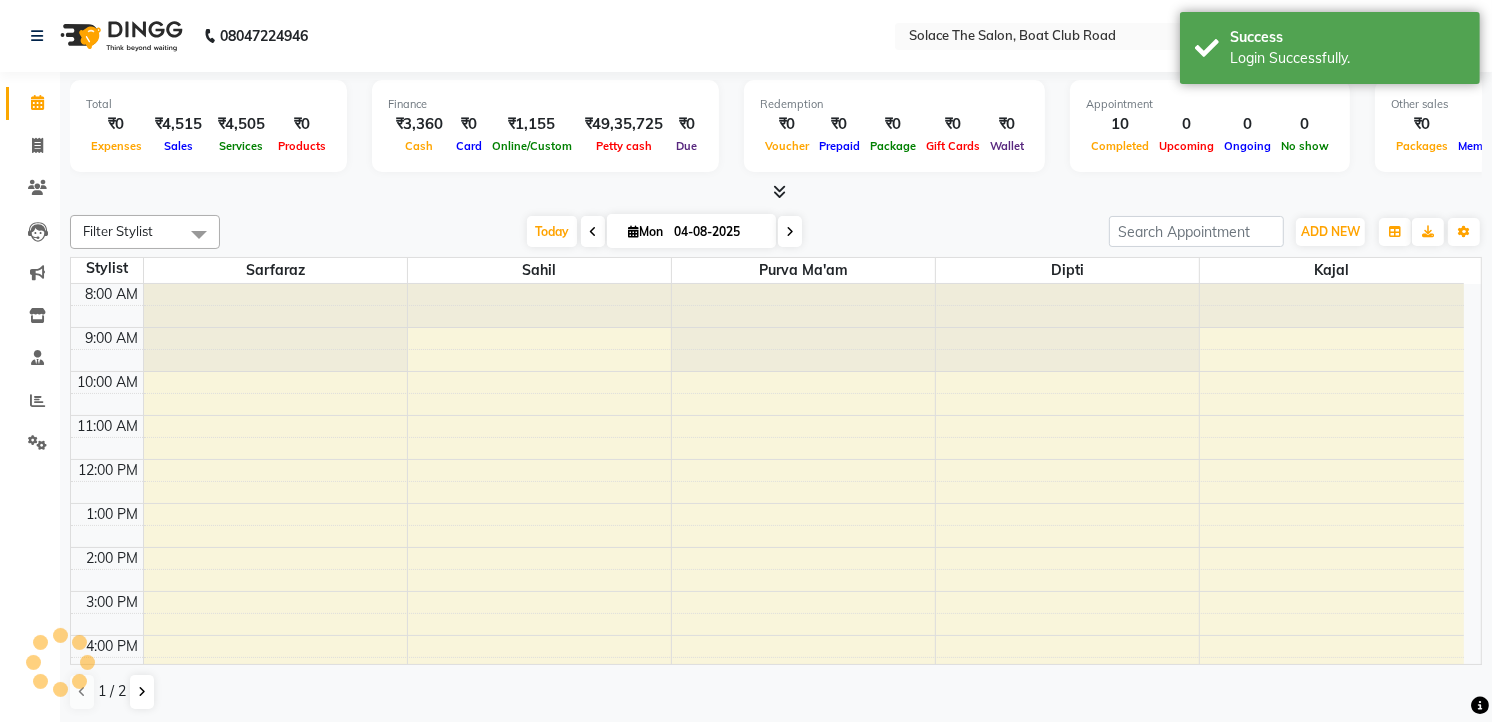 scroll, scrollTop: 0, scrollLeft: 0, axis: both 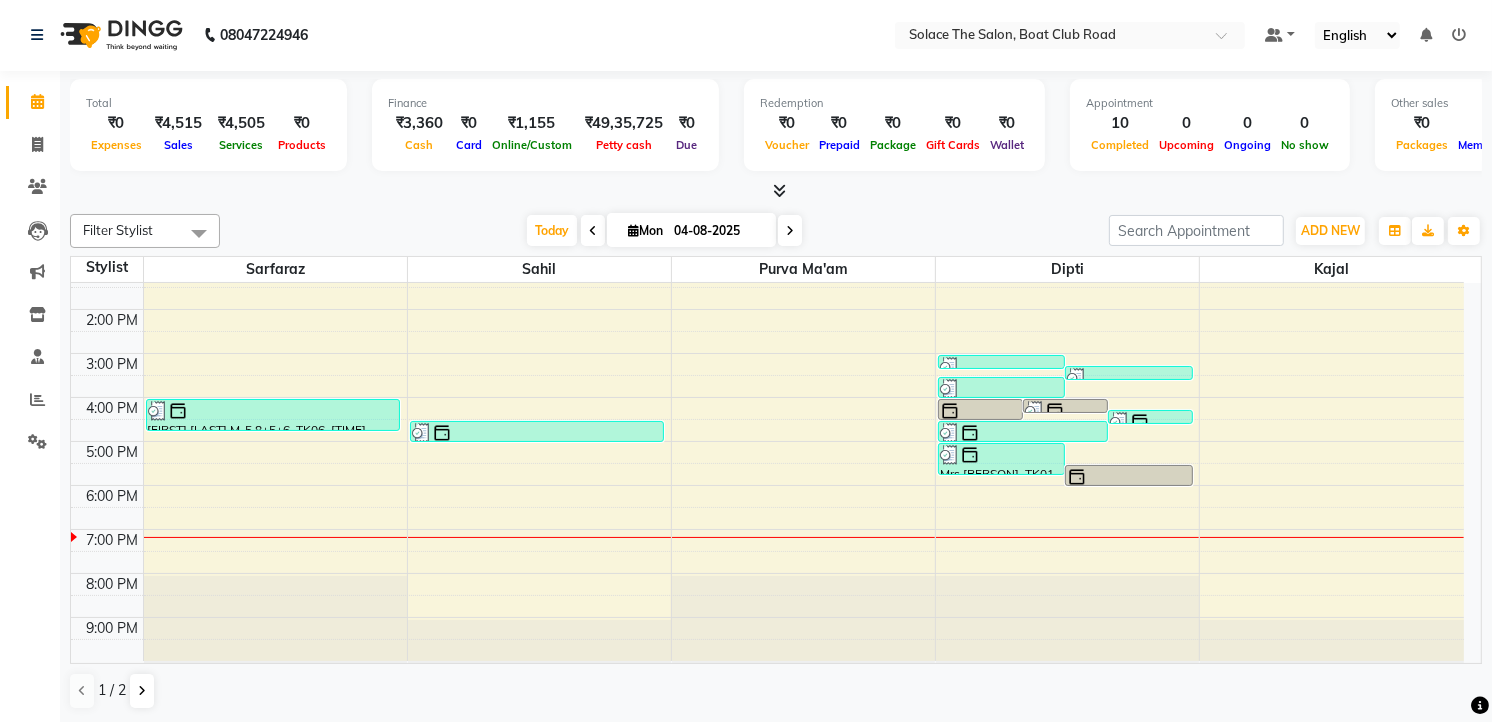 click at bounding box center [790, 230] 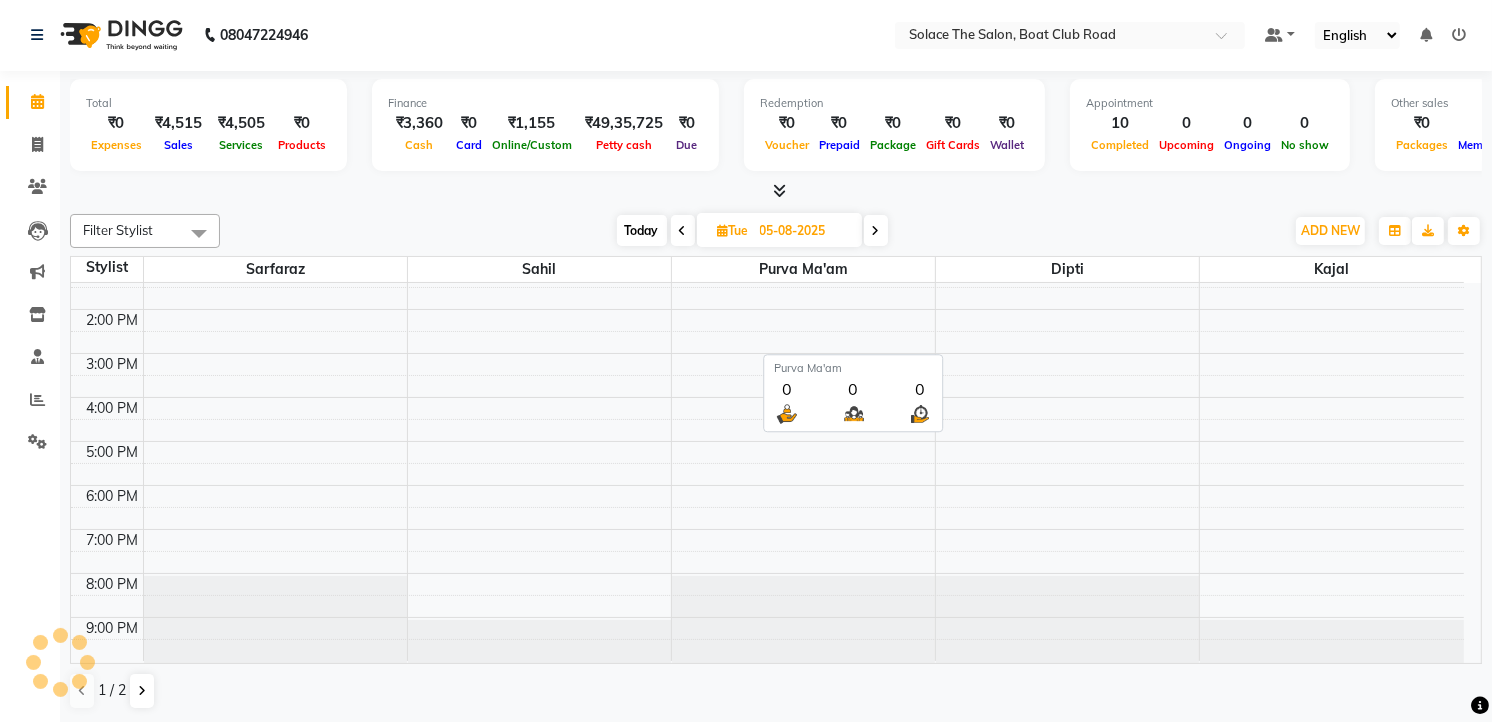 scroll, scrollTop: 238, scrollLeft: 0, axis: vertical 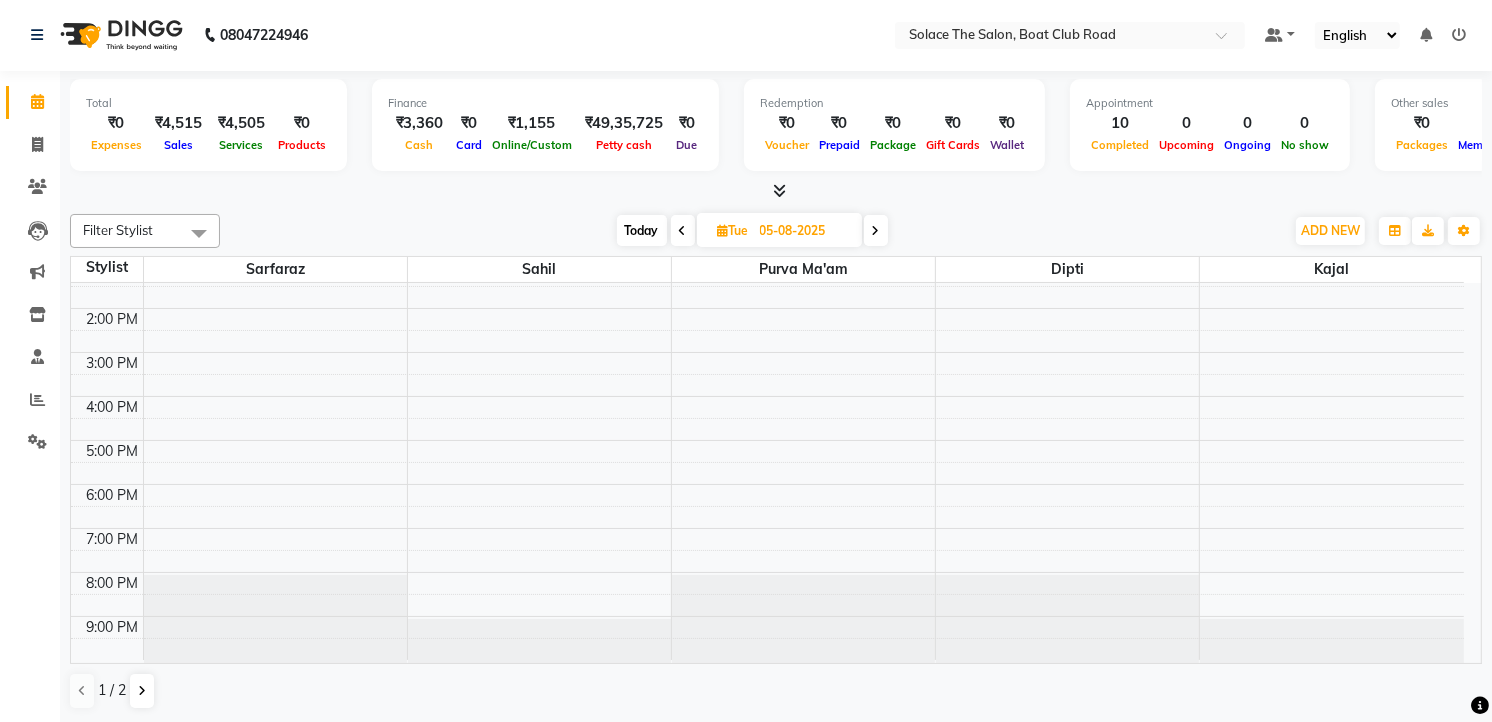 click at bounding box center (683, 230) 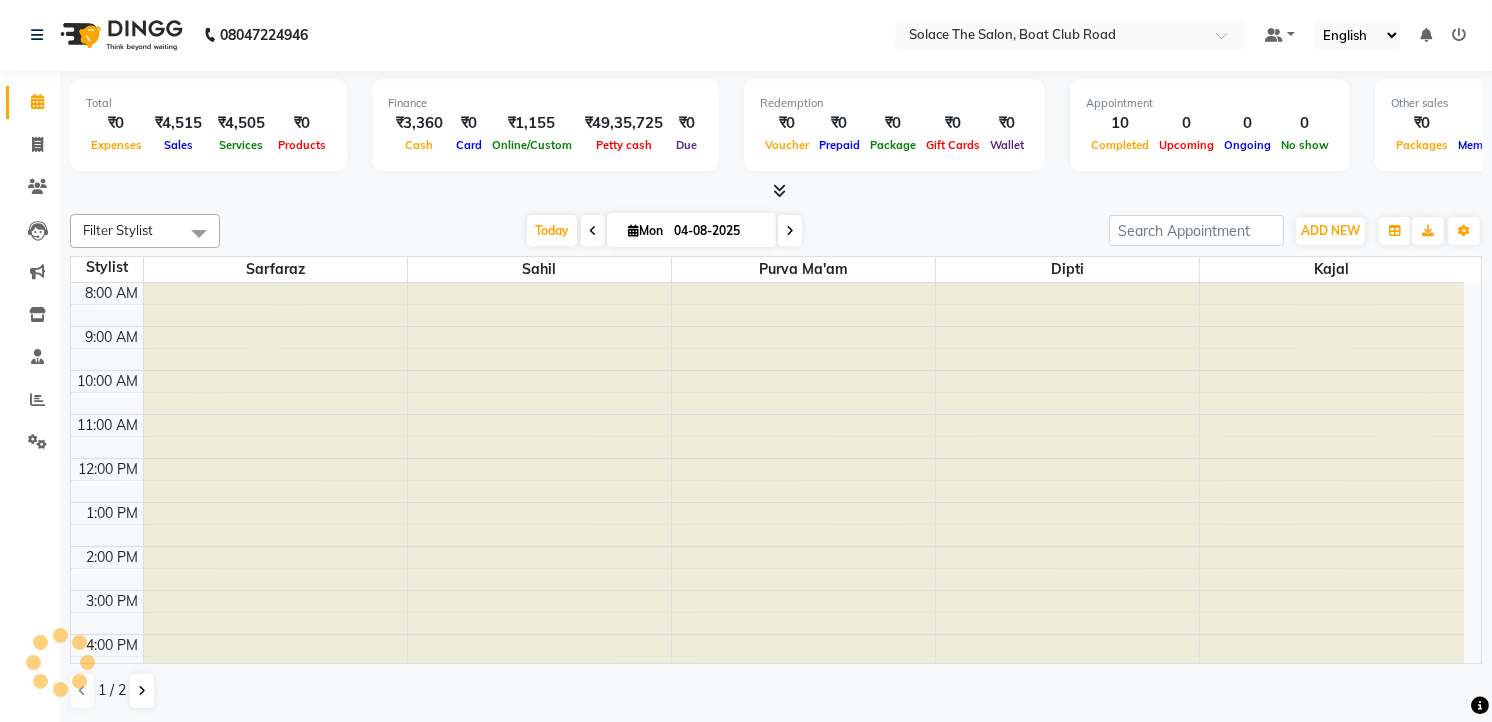 scroll, scrollTop: 238, scrollLeft: 0, axis: vertical 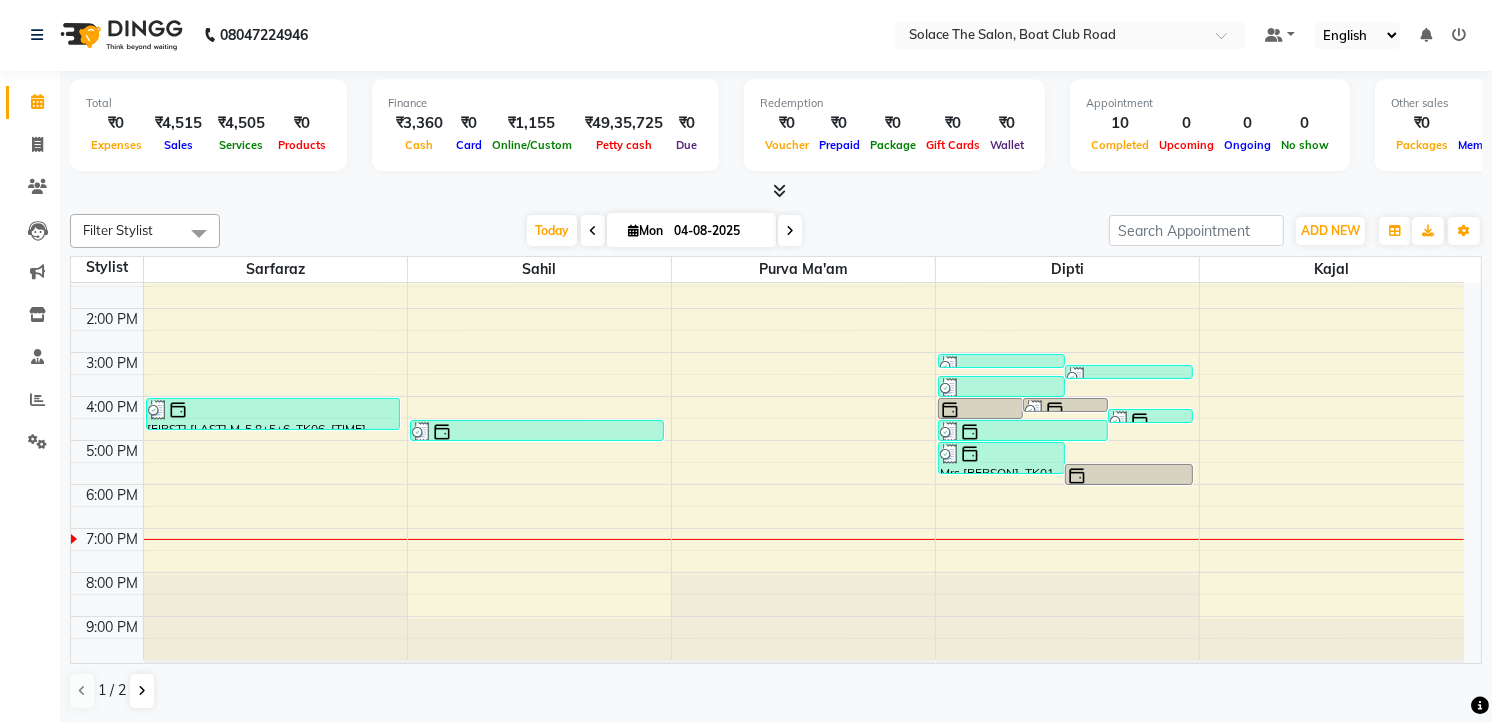 click at bounding box center (790, 230) 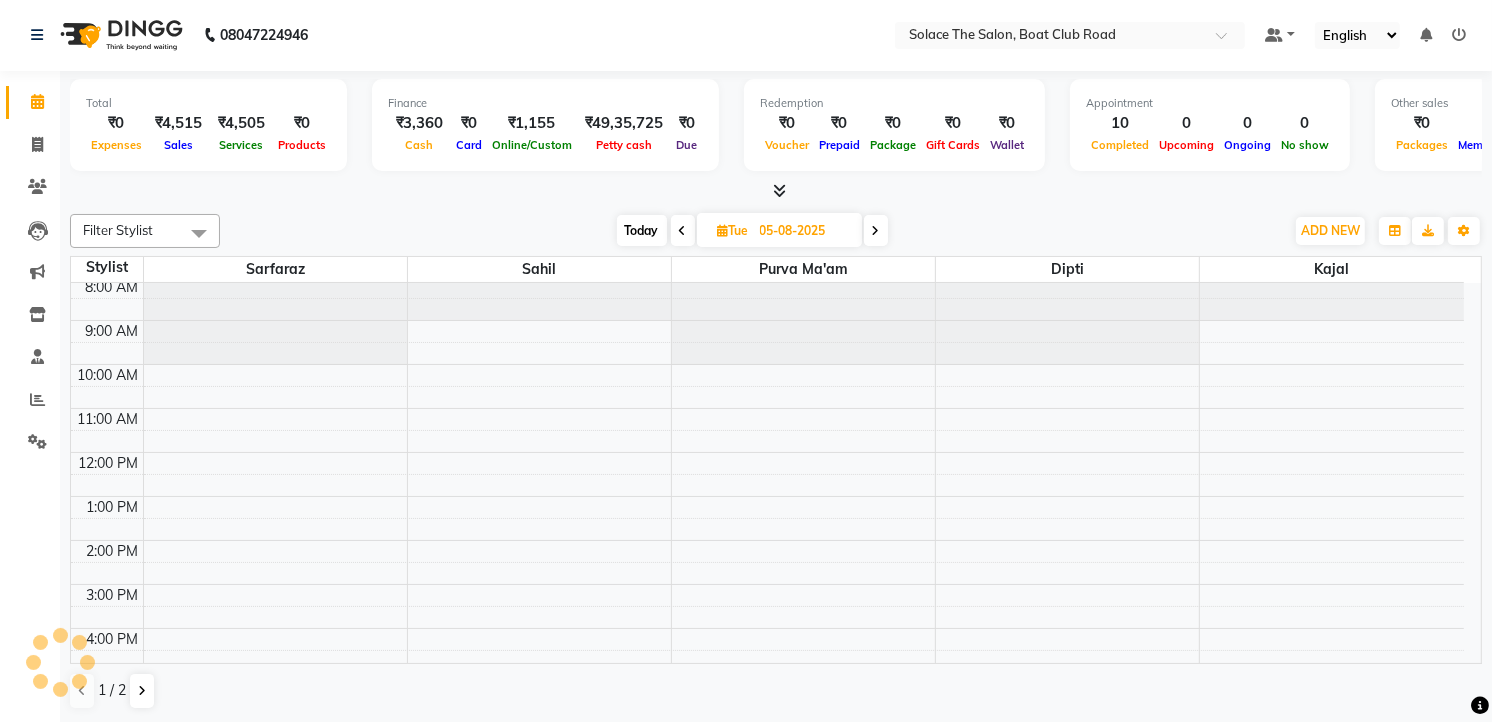 scroll, scrollTop: 0, scrollLeft: 0, axis: both 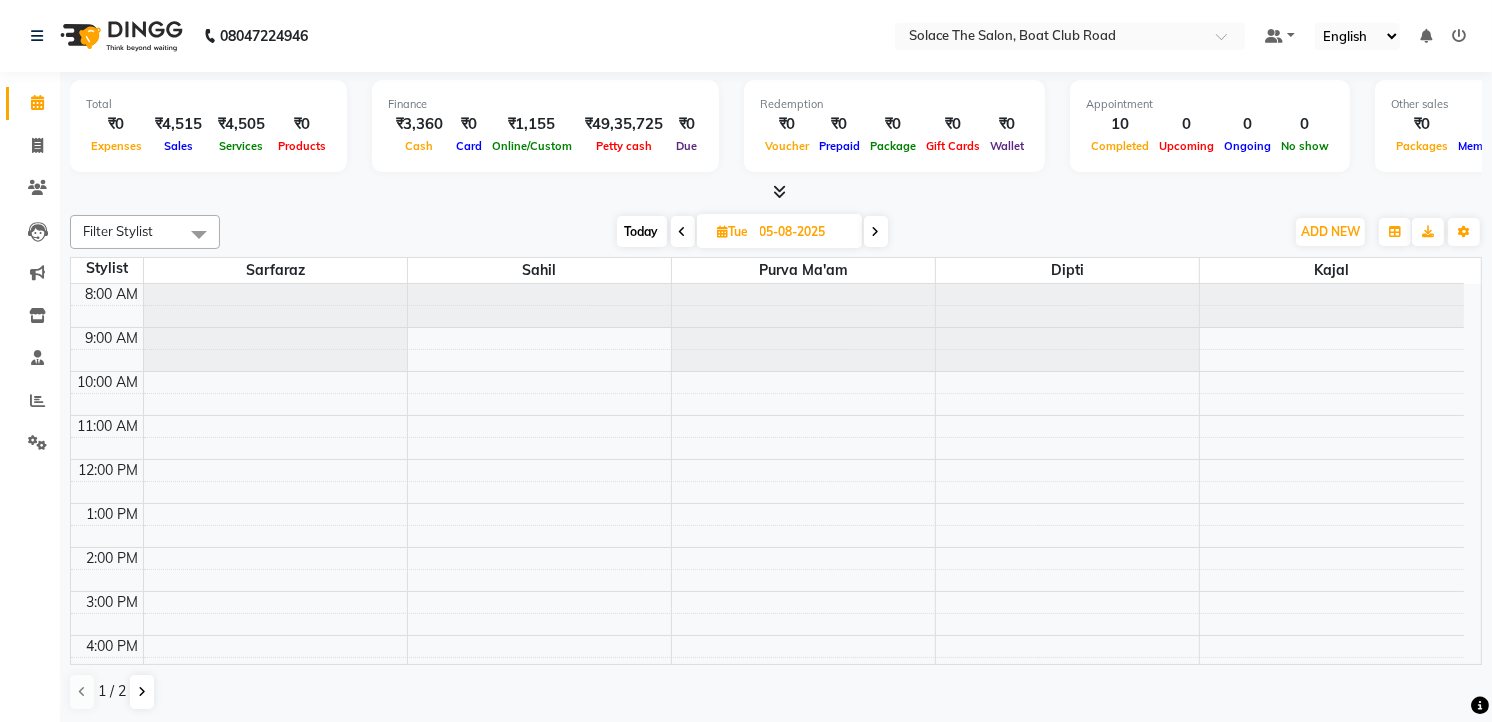 click at bounding box center [876, 232] 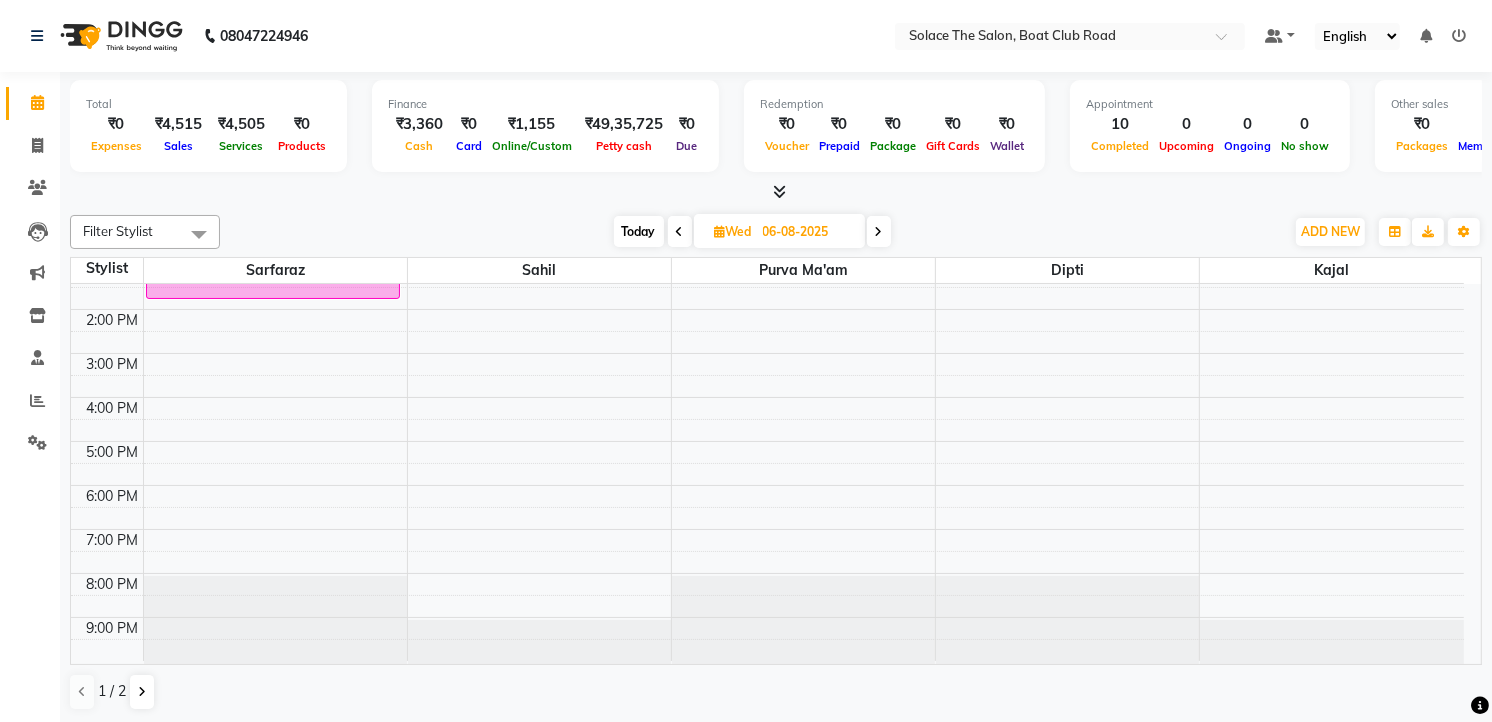 scroll, scrollTop: 0, scrollLeft: 0, axis: both 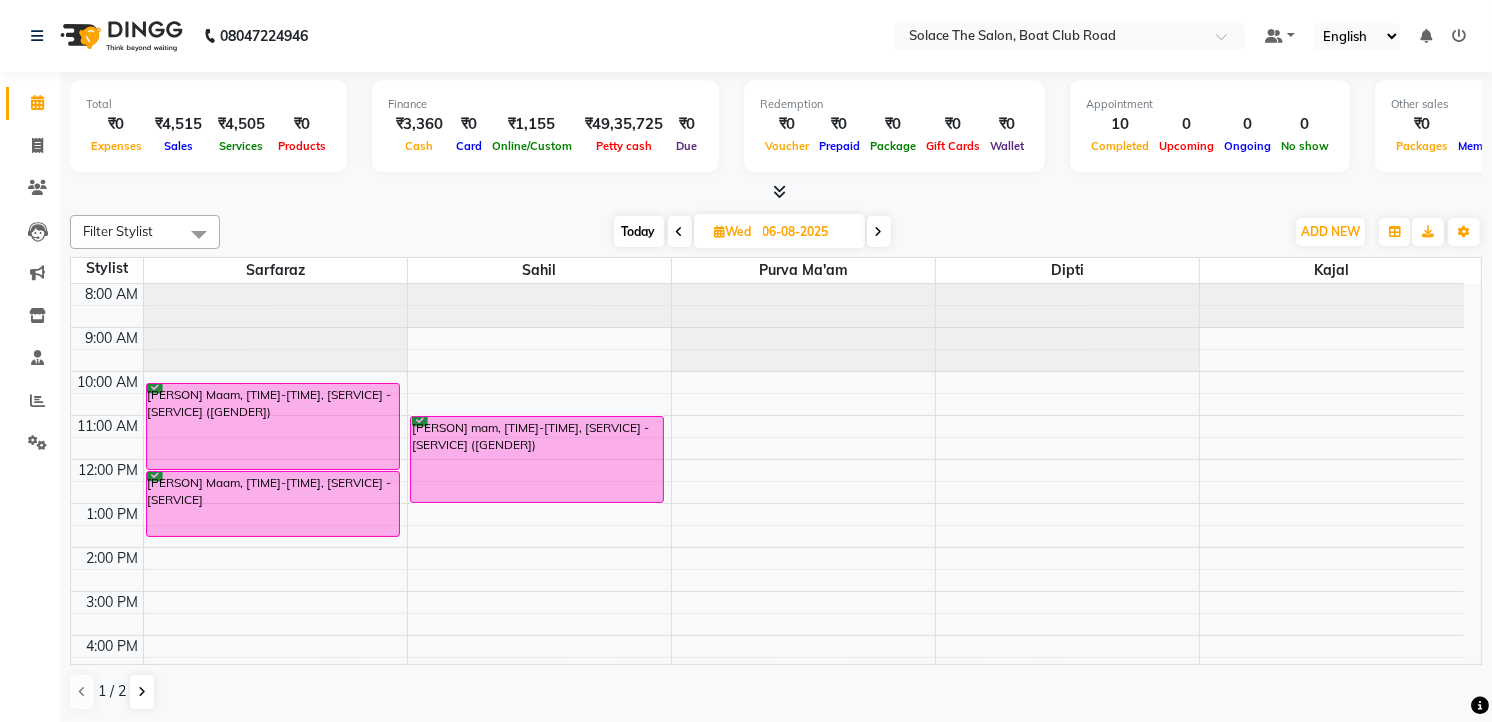 click on "Today" at bounding box center (639, 231) 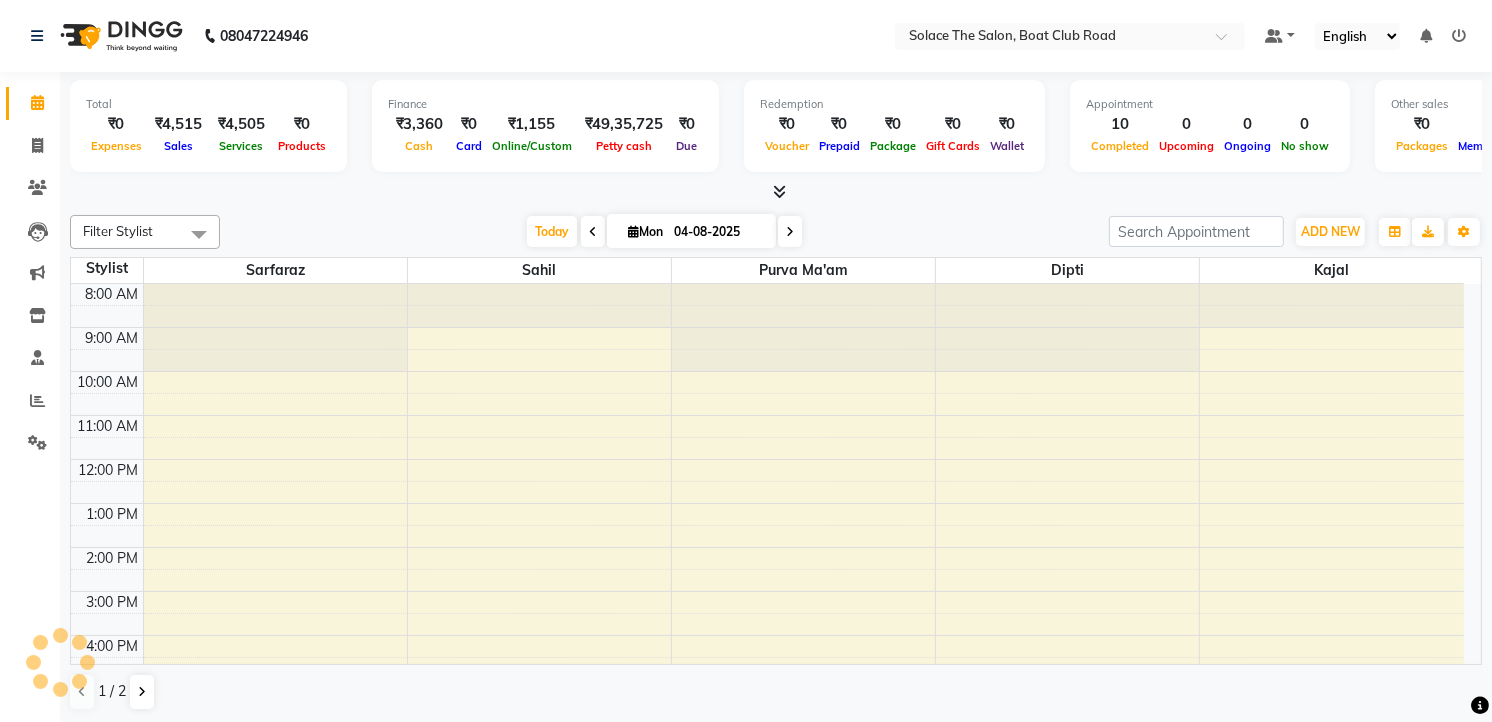 scroll, scrollTop: 238, scrollLeft: 0, axis: vertical 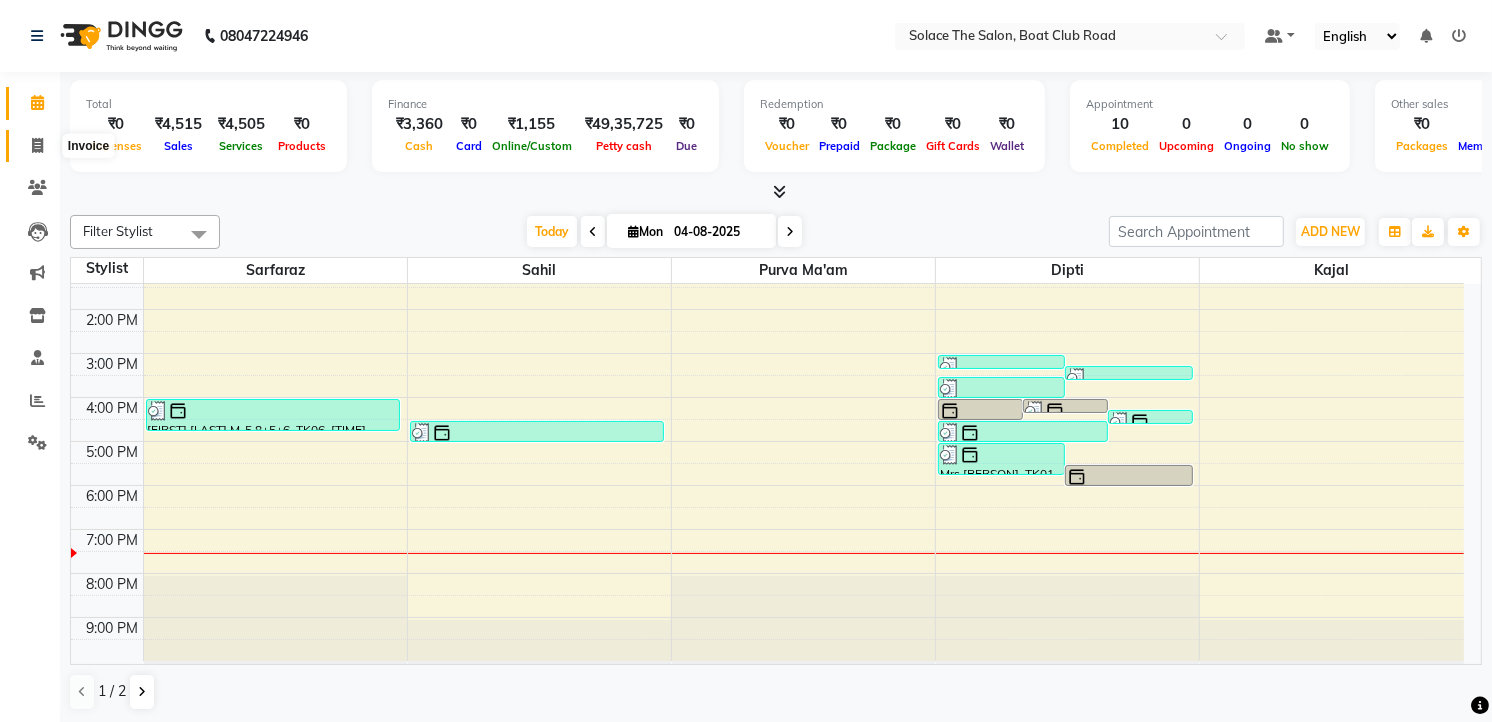 click 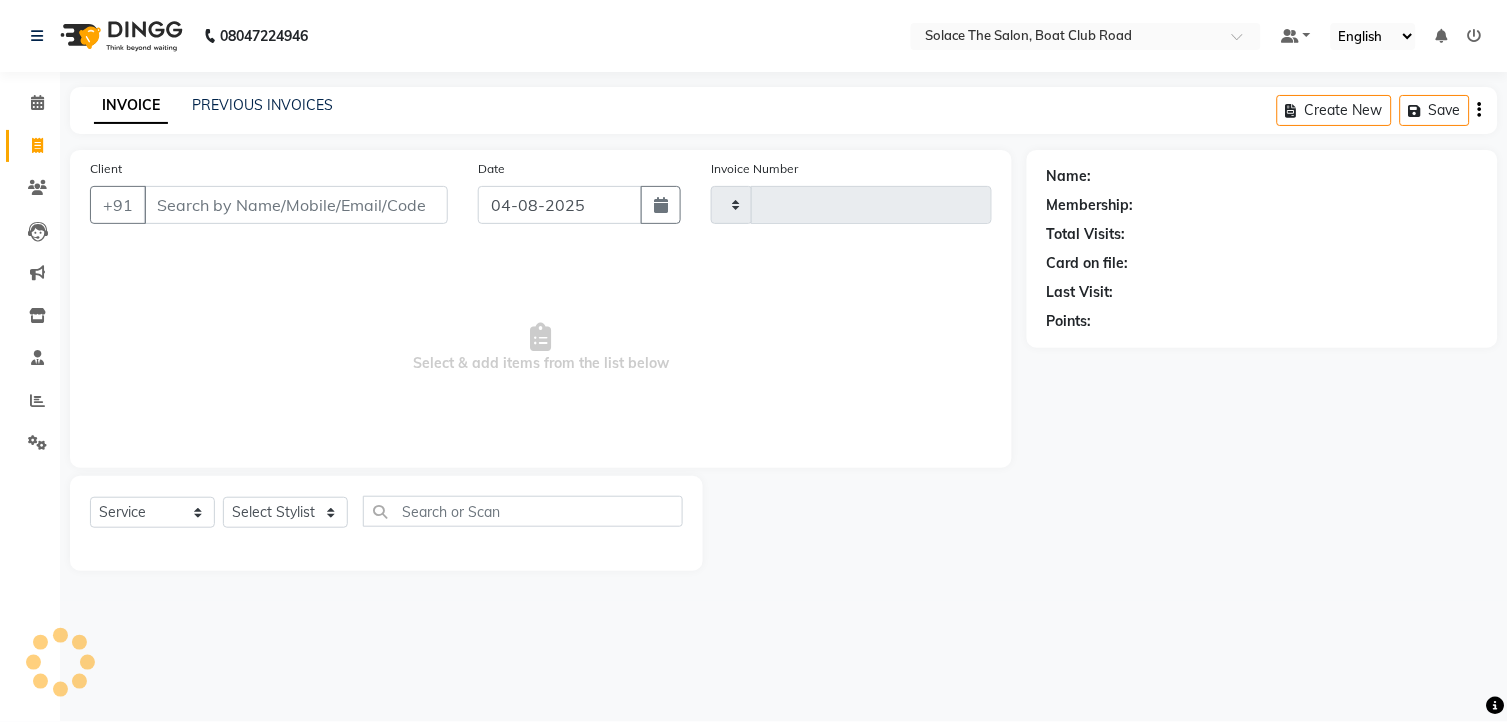 type on "1042" 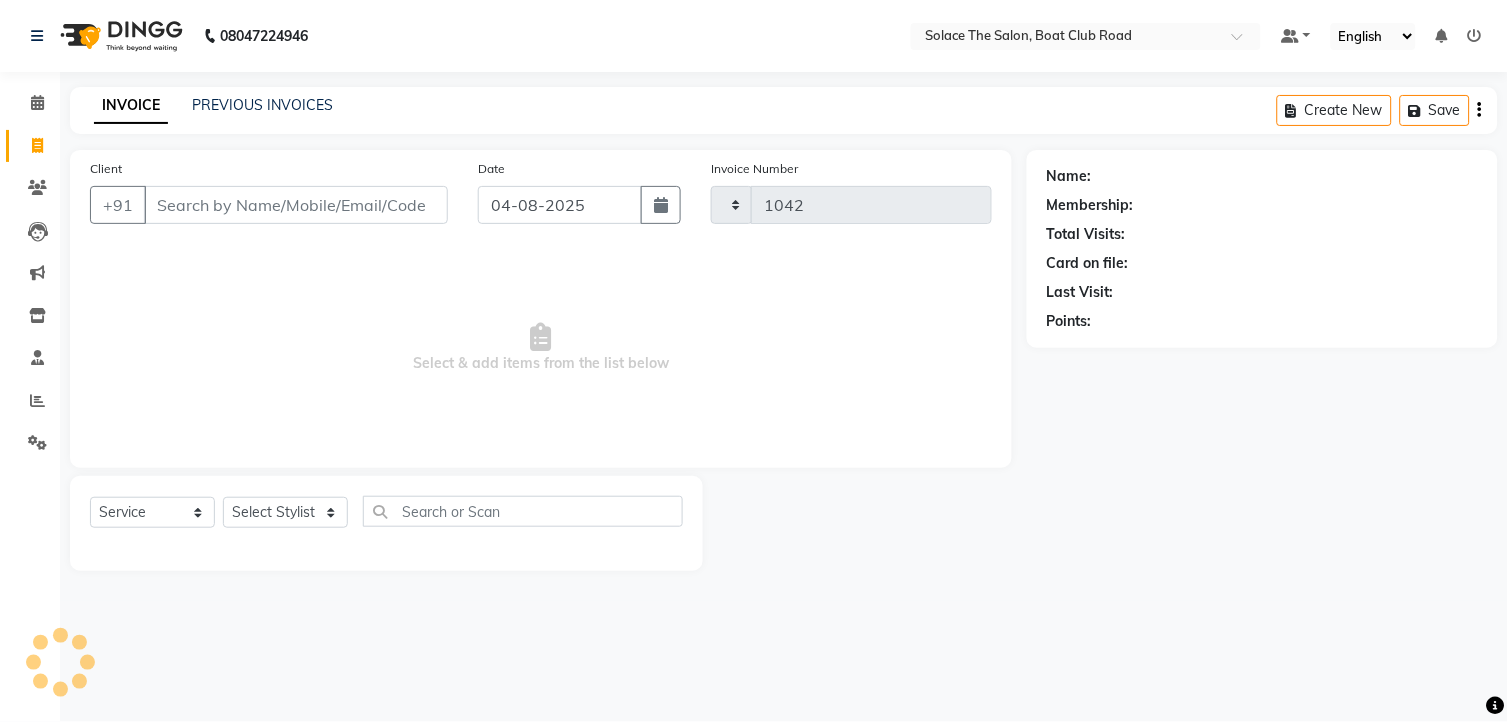 select on "585" 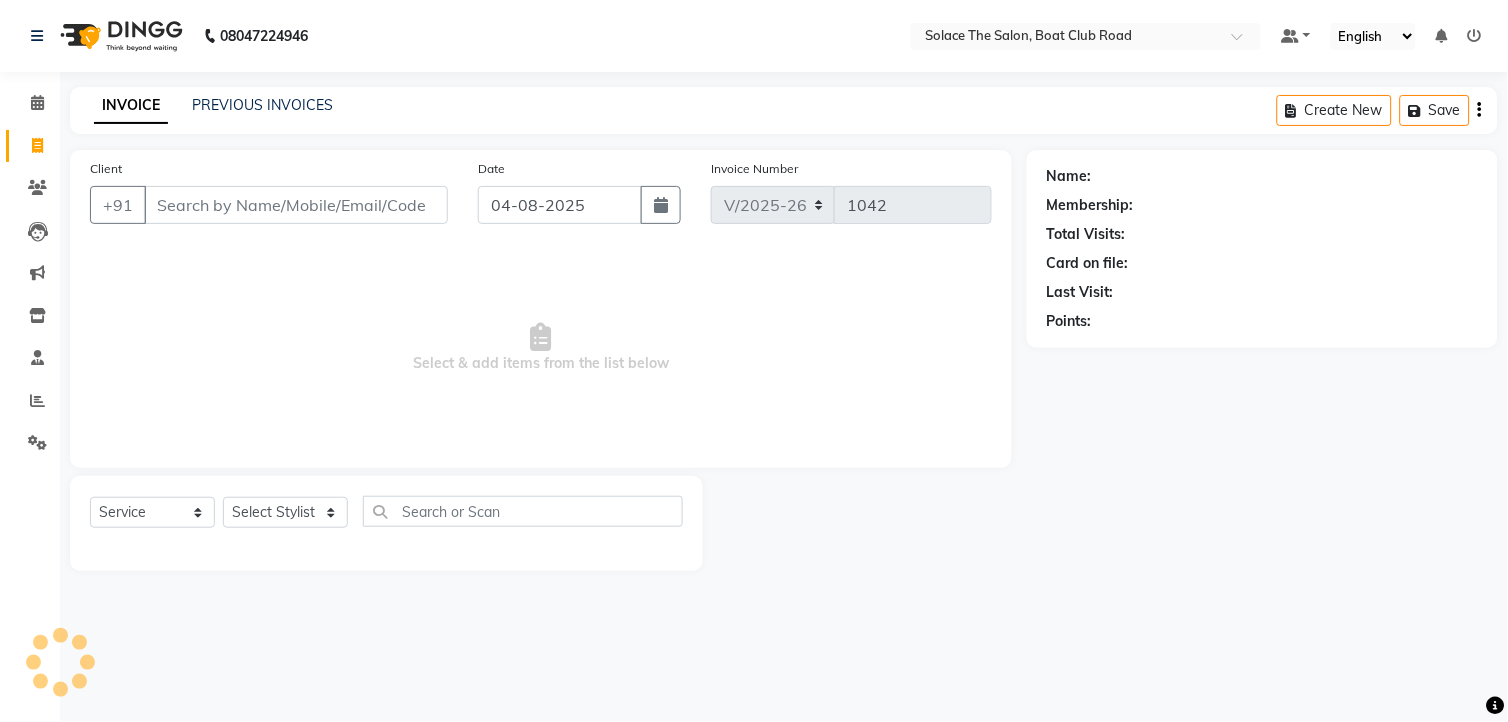 click on "Client" at bounding box center (296, 205) 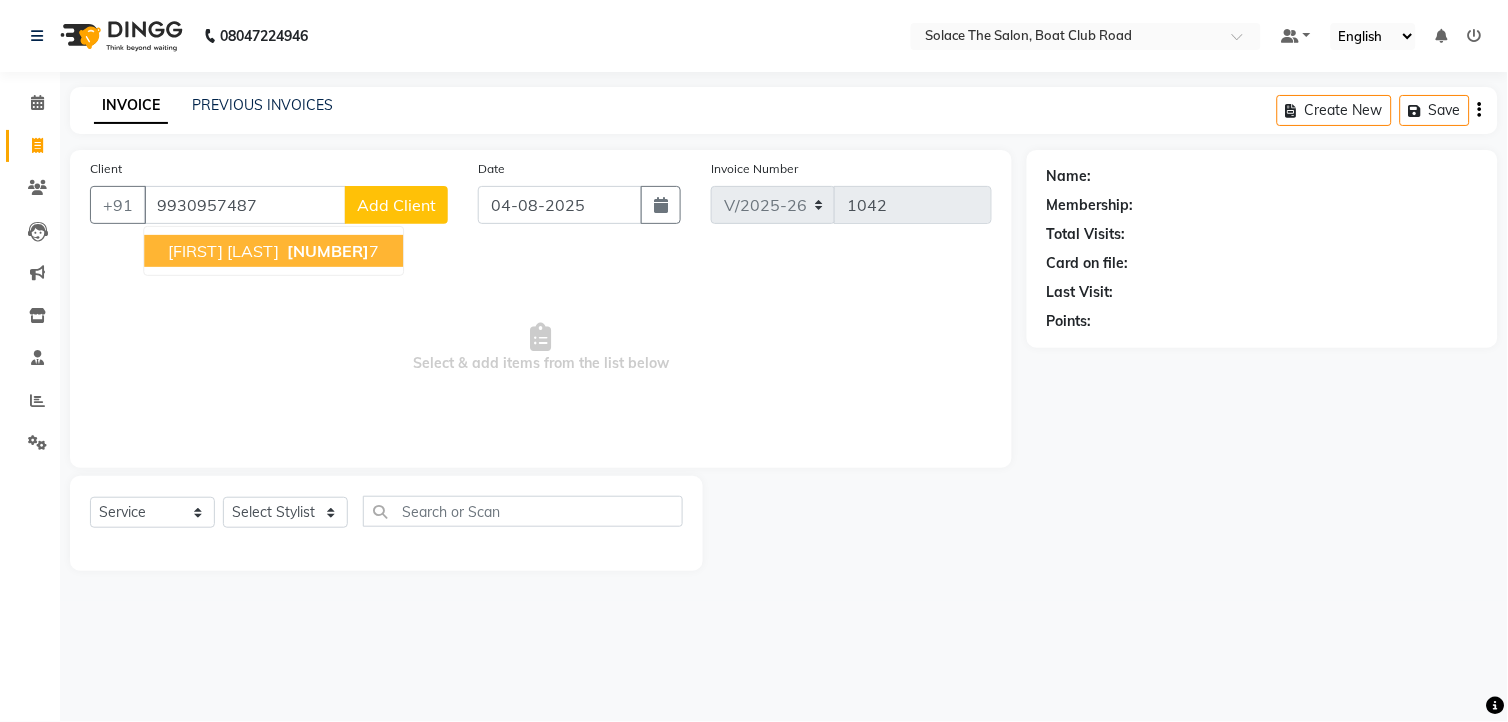type on "9930957487" 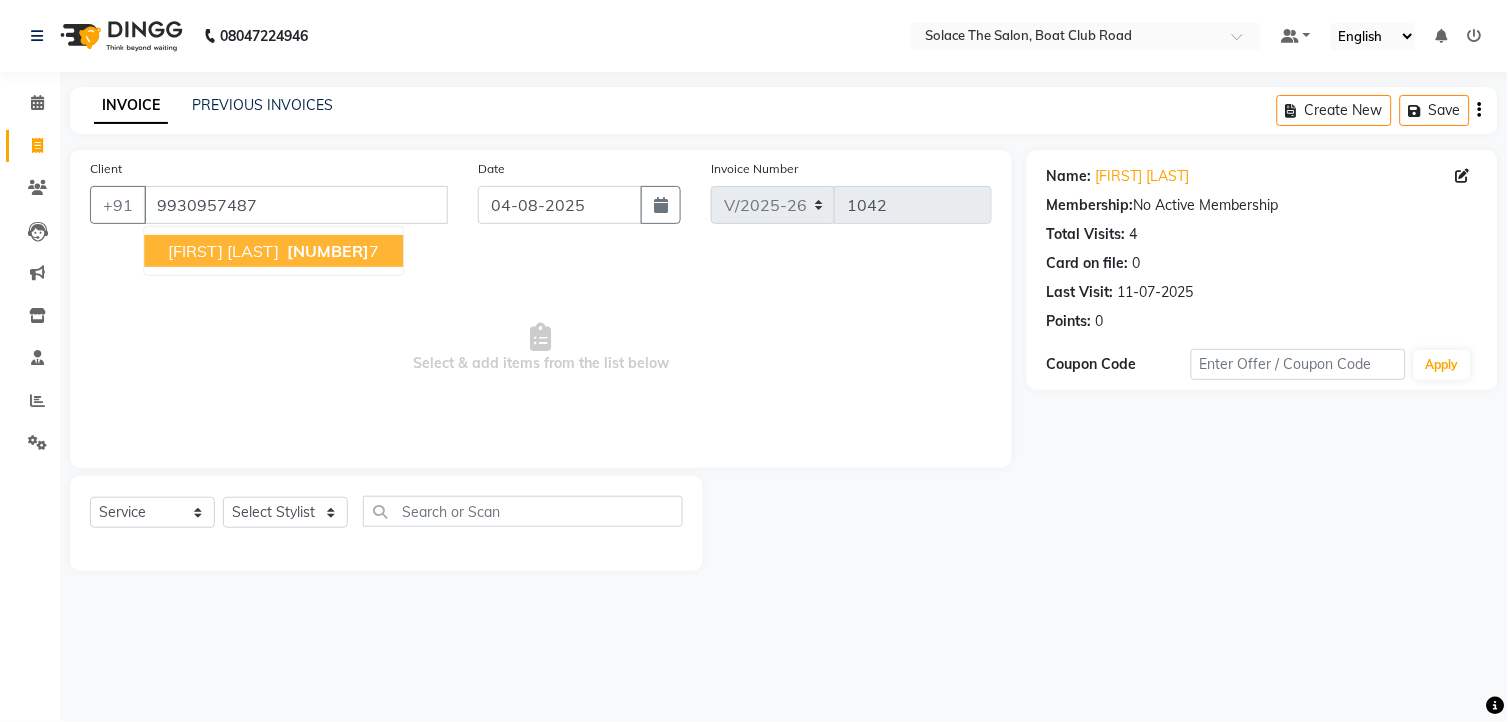 click on "[NUMBER]" at bounding box center [328, 251] 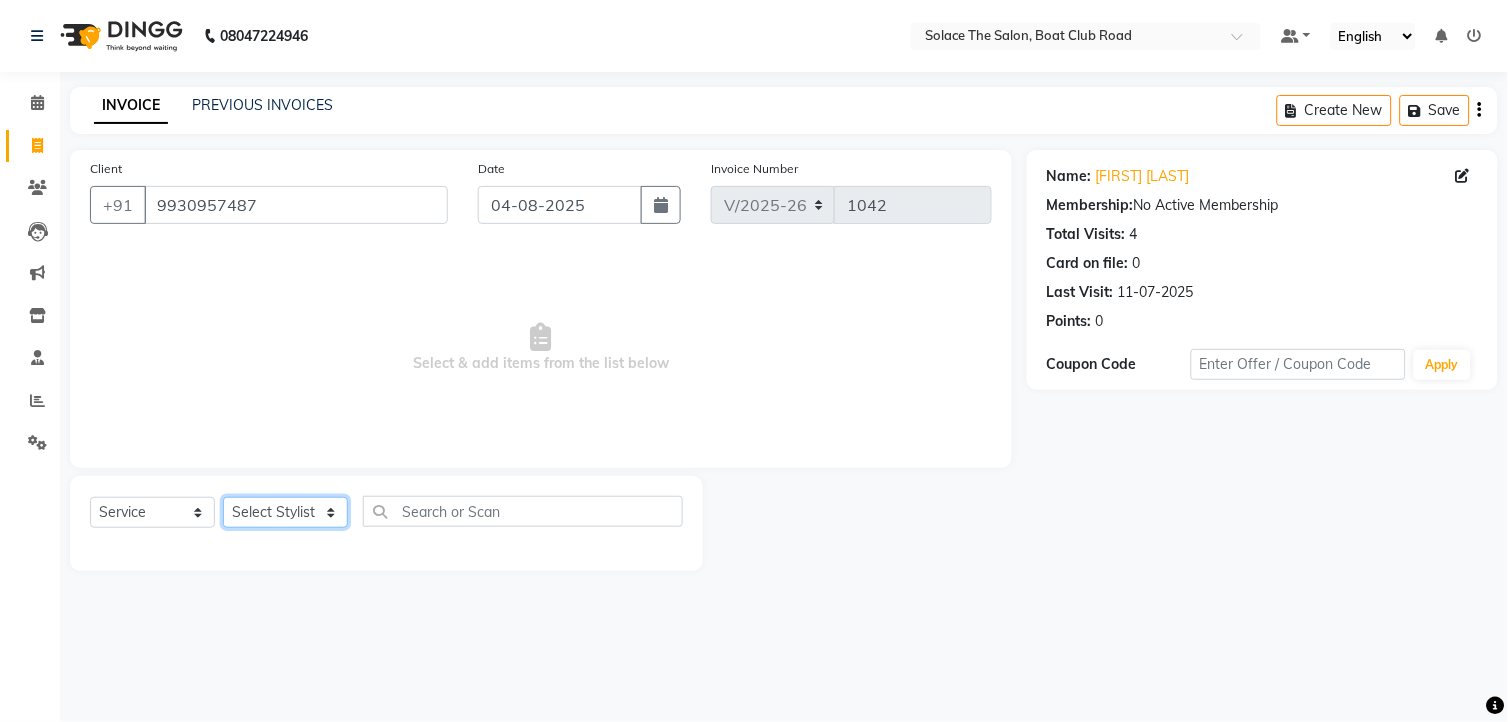 click on "Select Stylist [PERSON] [PERSON] [PERSON] Front Desk [PERSON] [PERSON] [PERSON] [PERSON] [PERSON] [PERSON] [PERSON] [PERSON] [PERSON]" 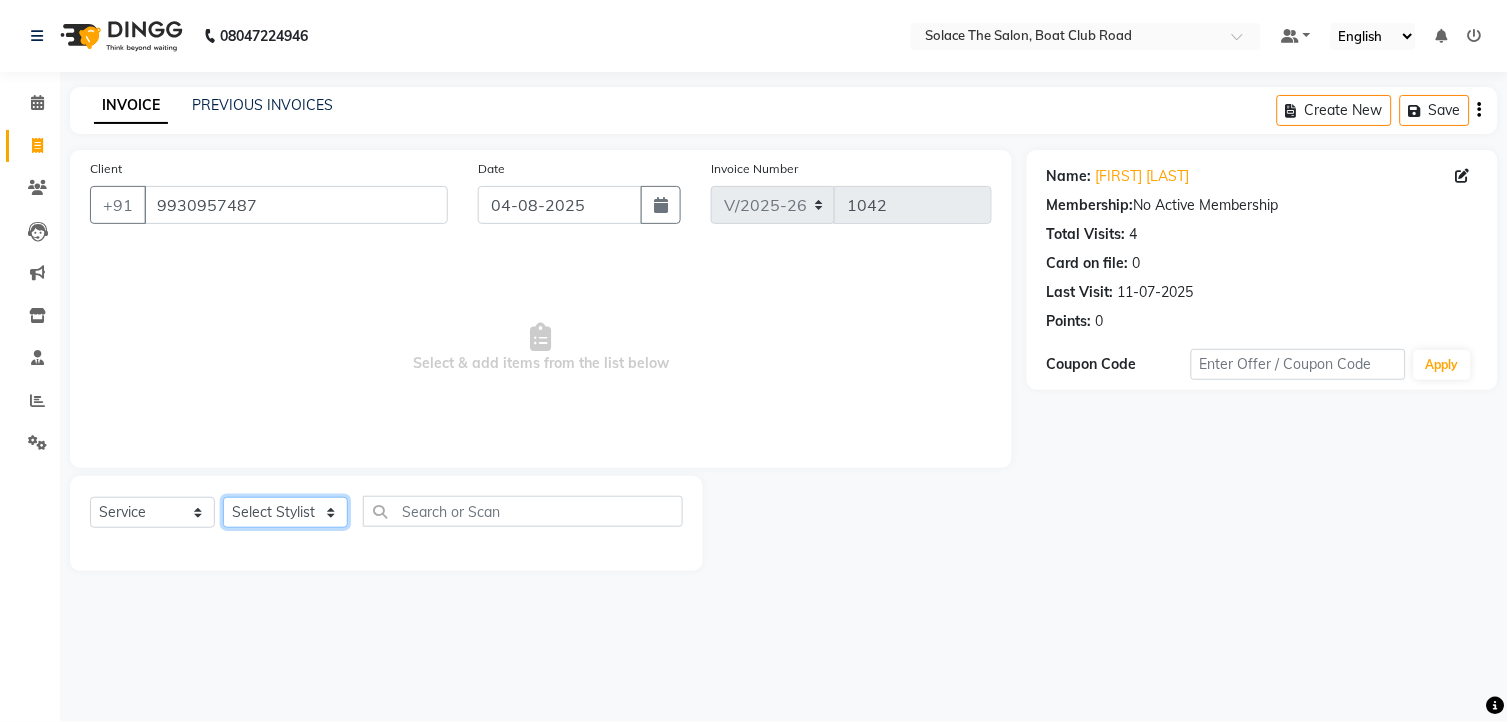 select on "9749" 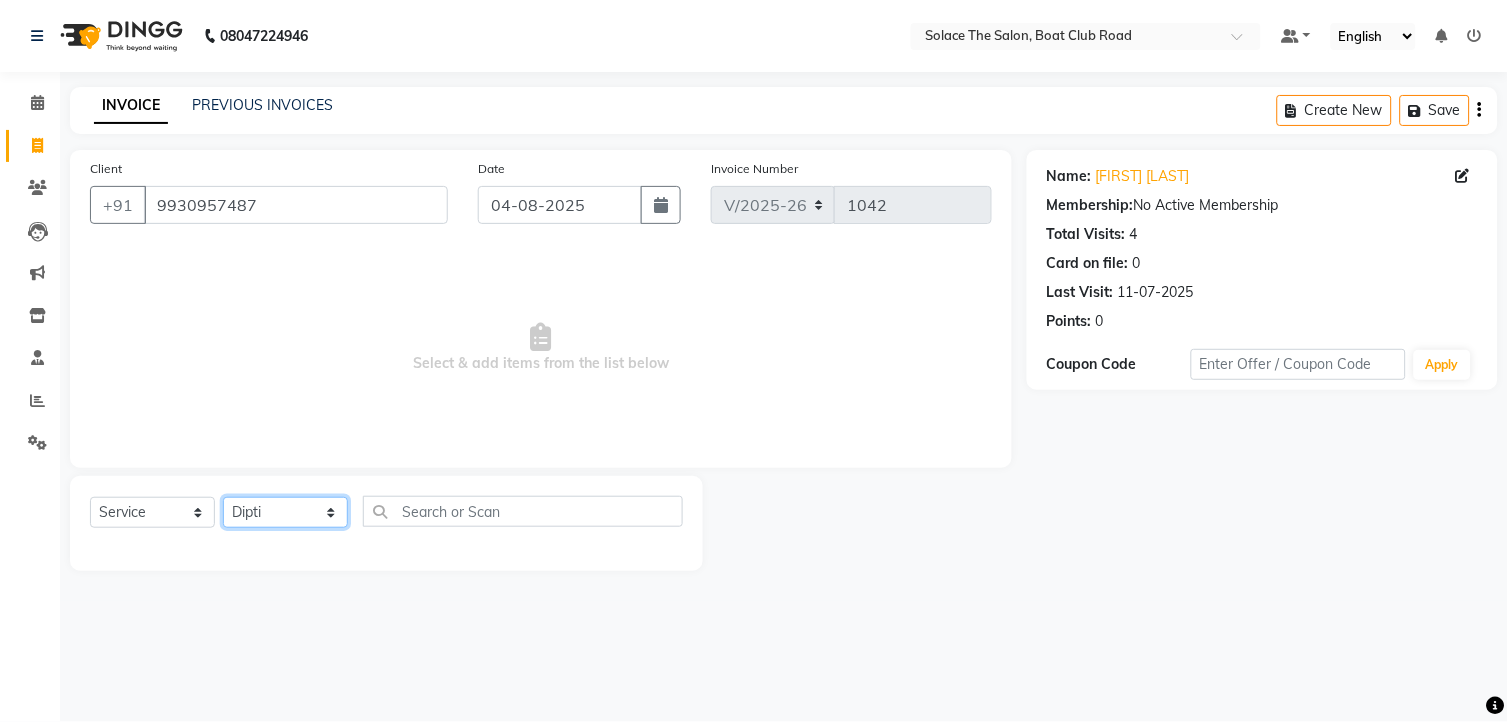 click on "Select Stylist [PERSON] [PERSON] [PERSON] Front Desk [PERSON] [PERSON] [PERSON] [PERSON] [PERSON] [PERSON] [PERSON] [PERSON] [PERSON]" 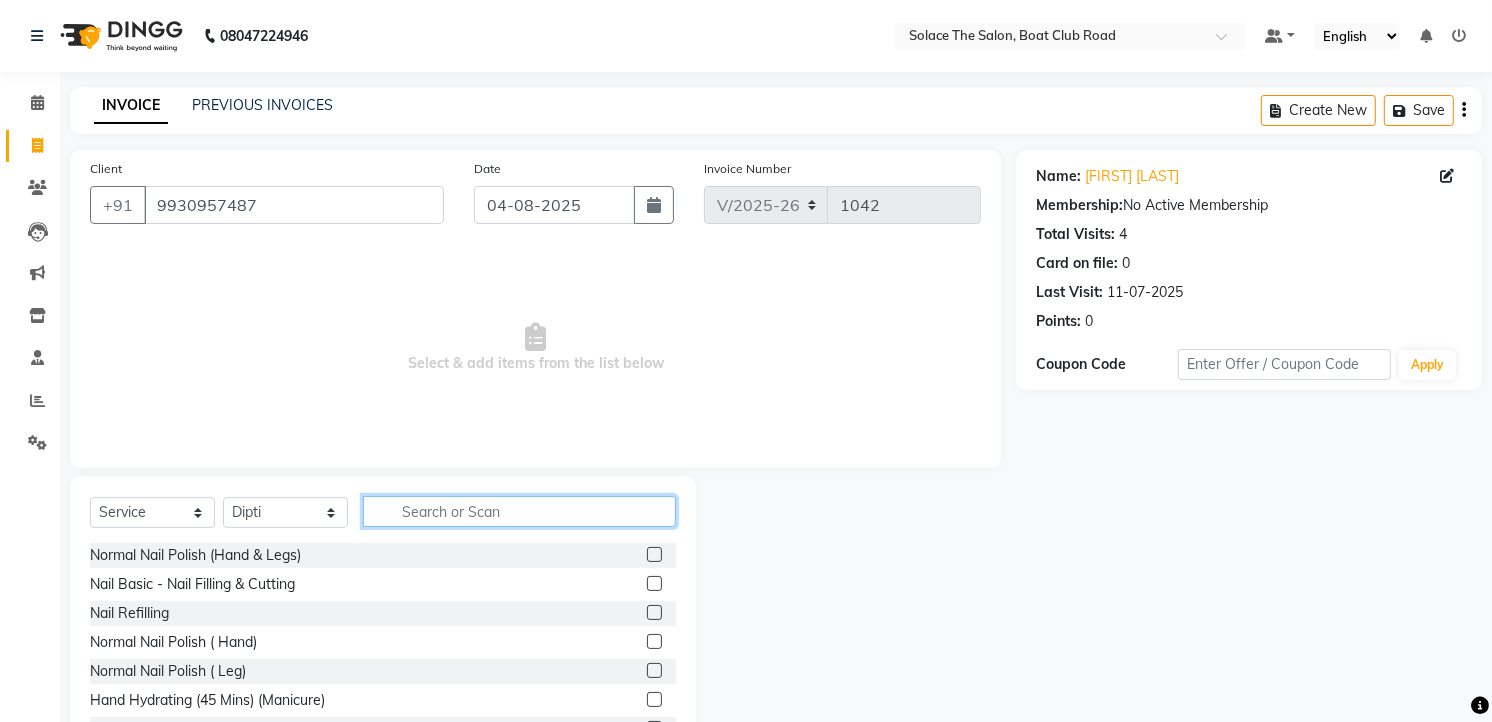 click 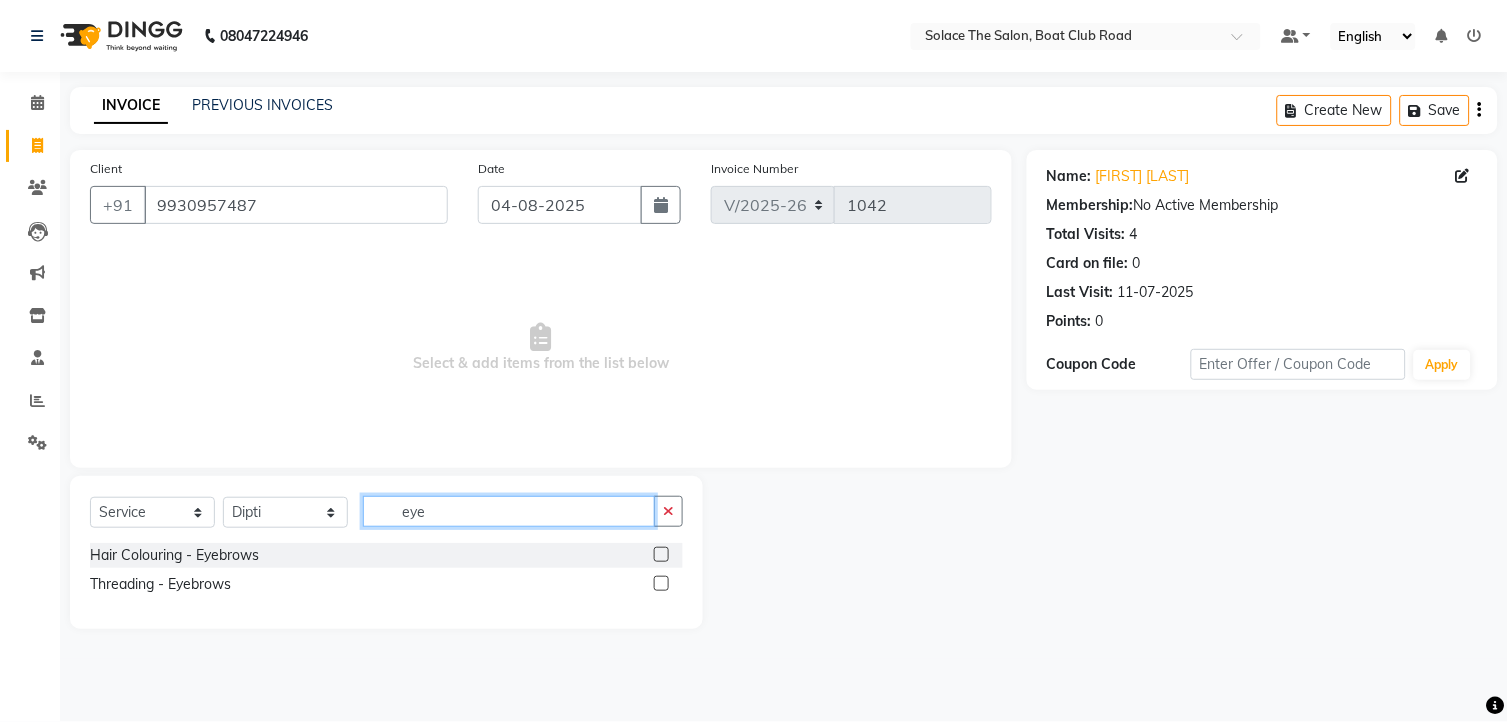 type on "eye" 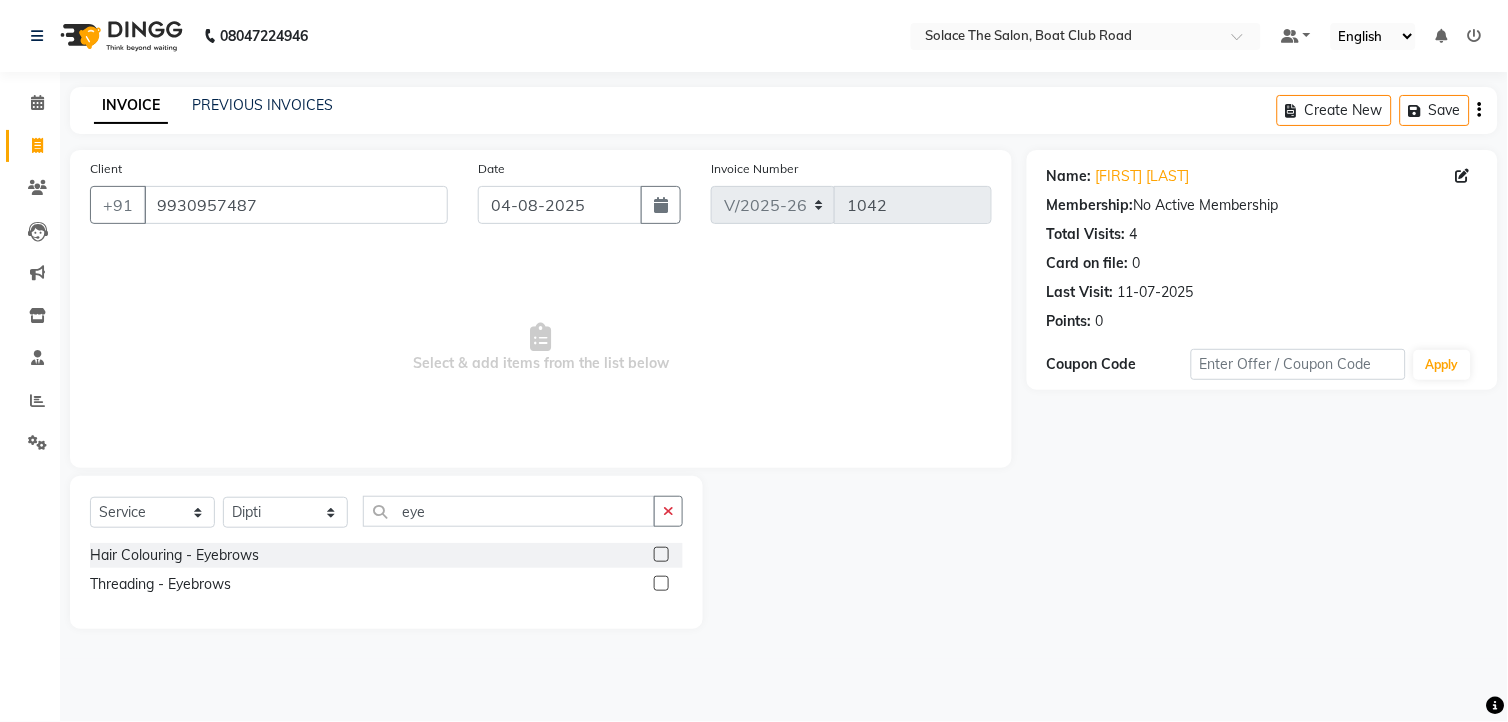 click 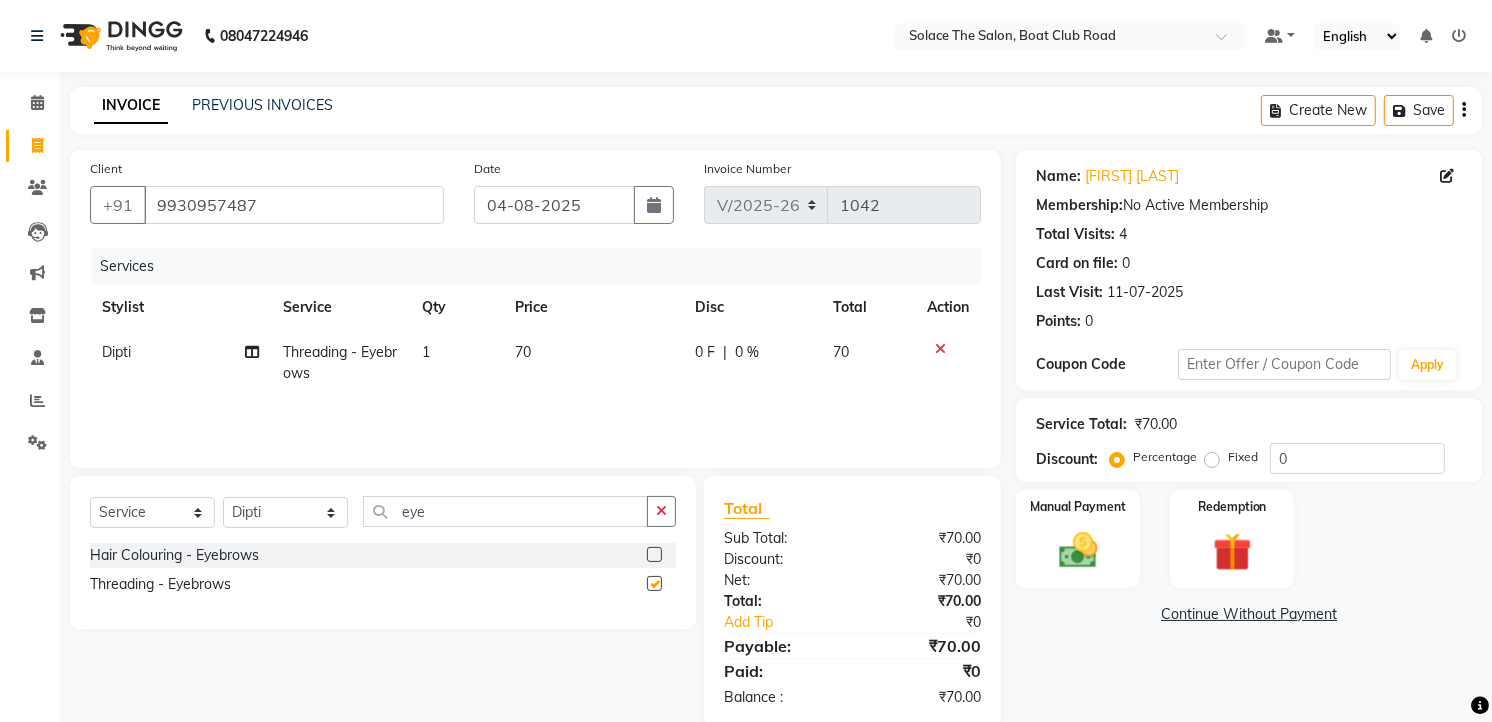 checkbox on "false" 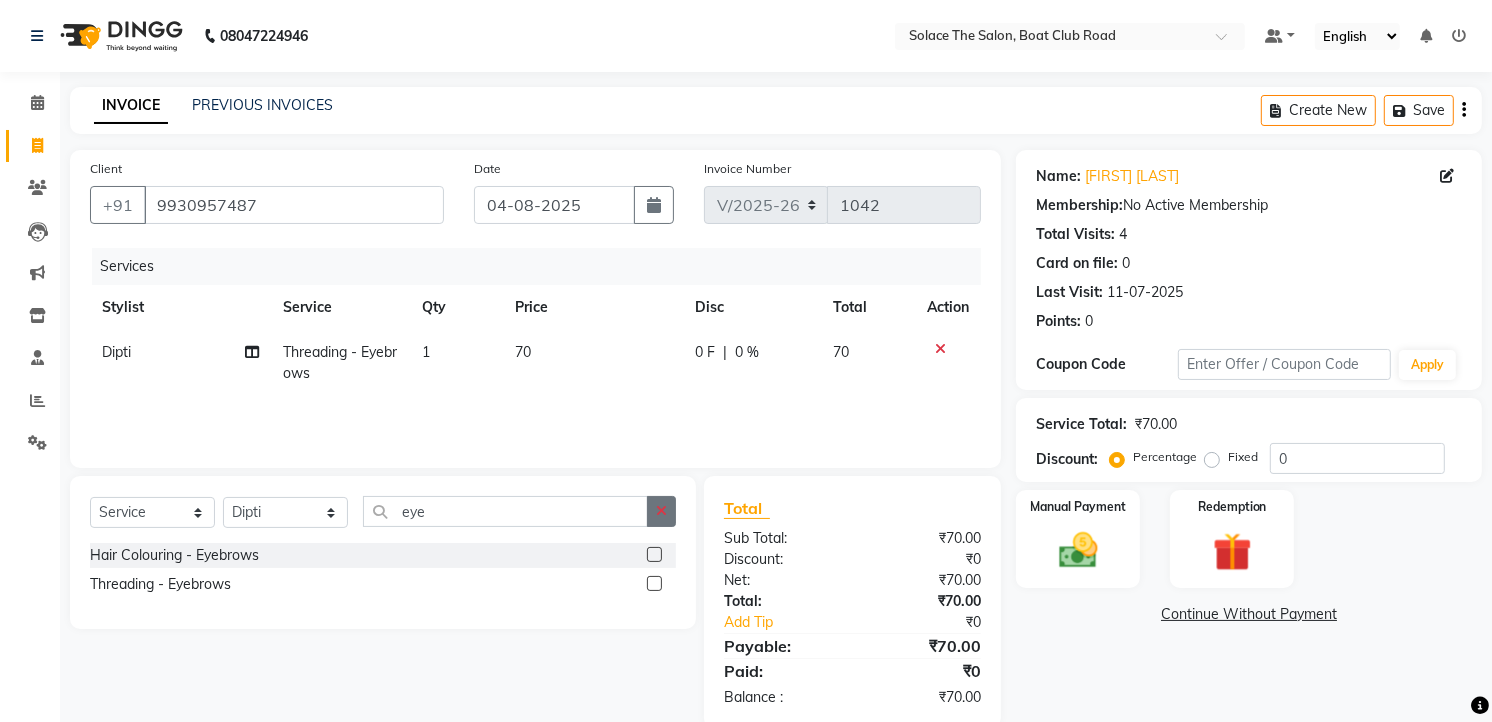 click 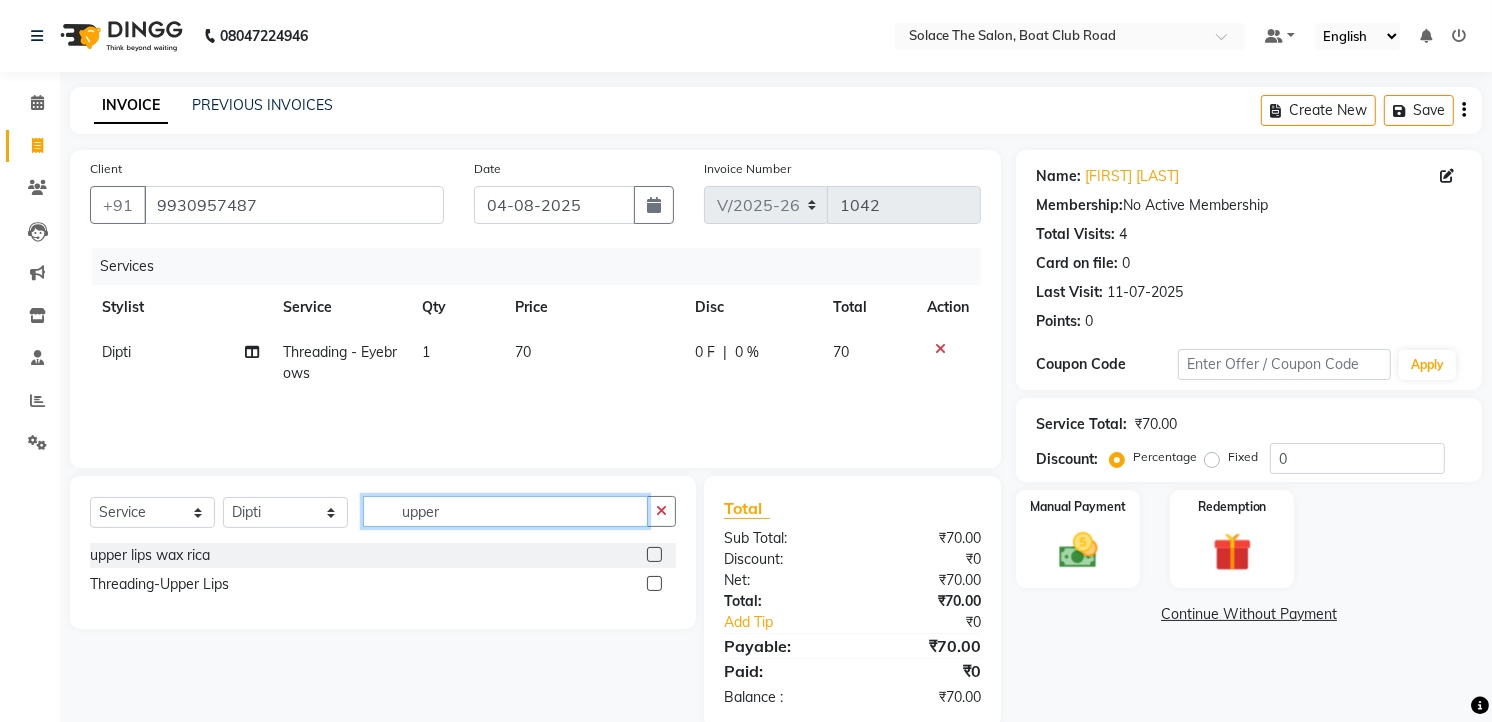 type on "upper" 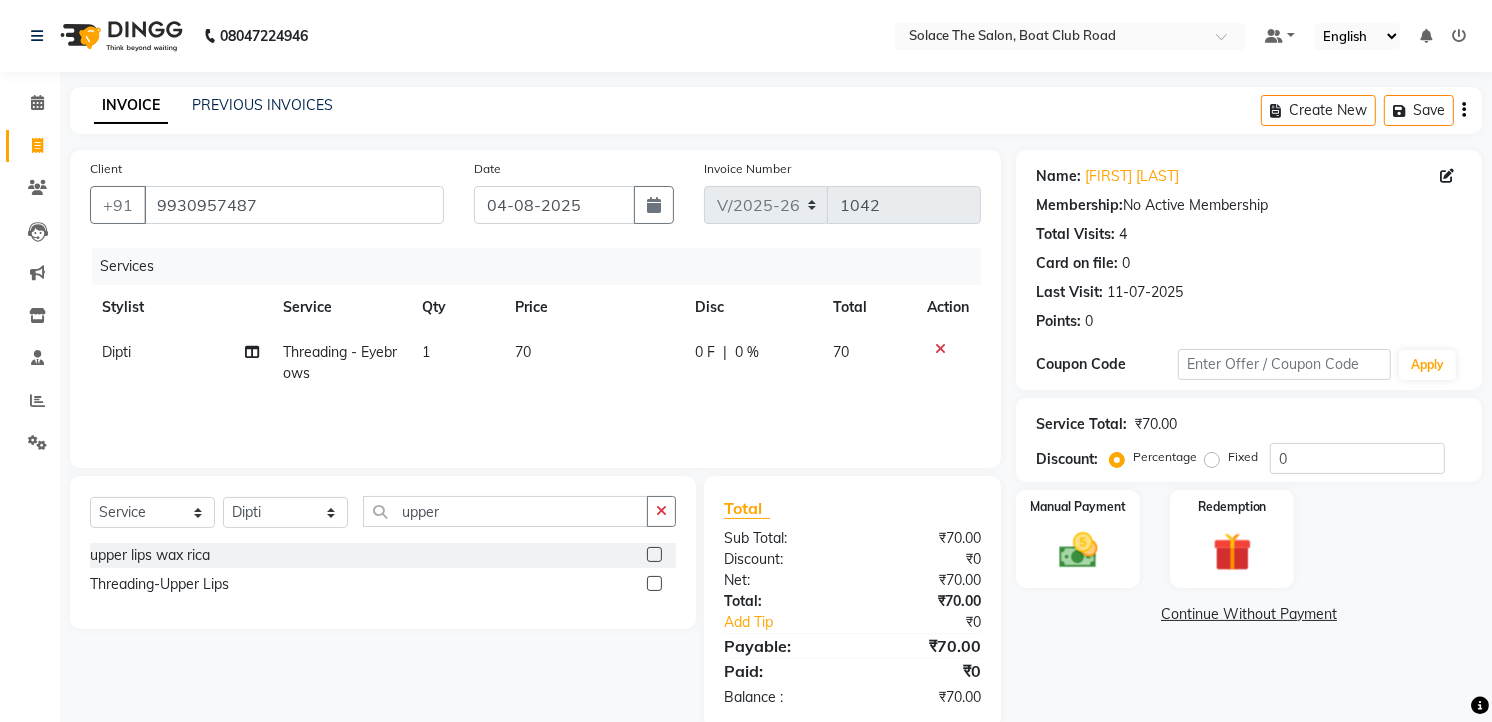 click 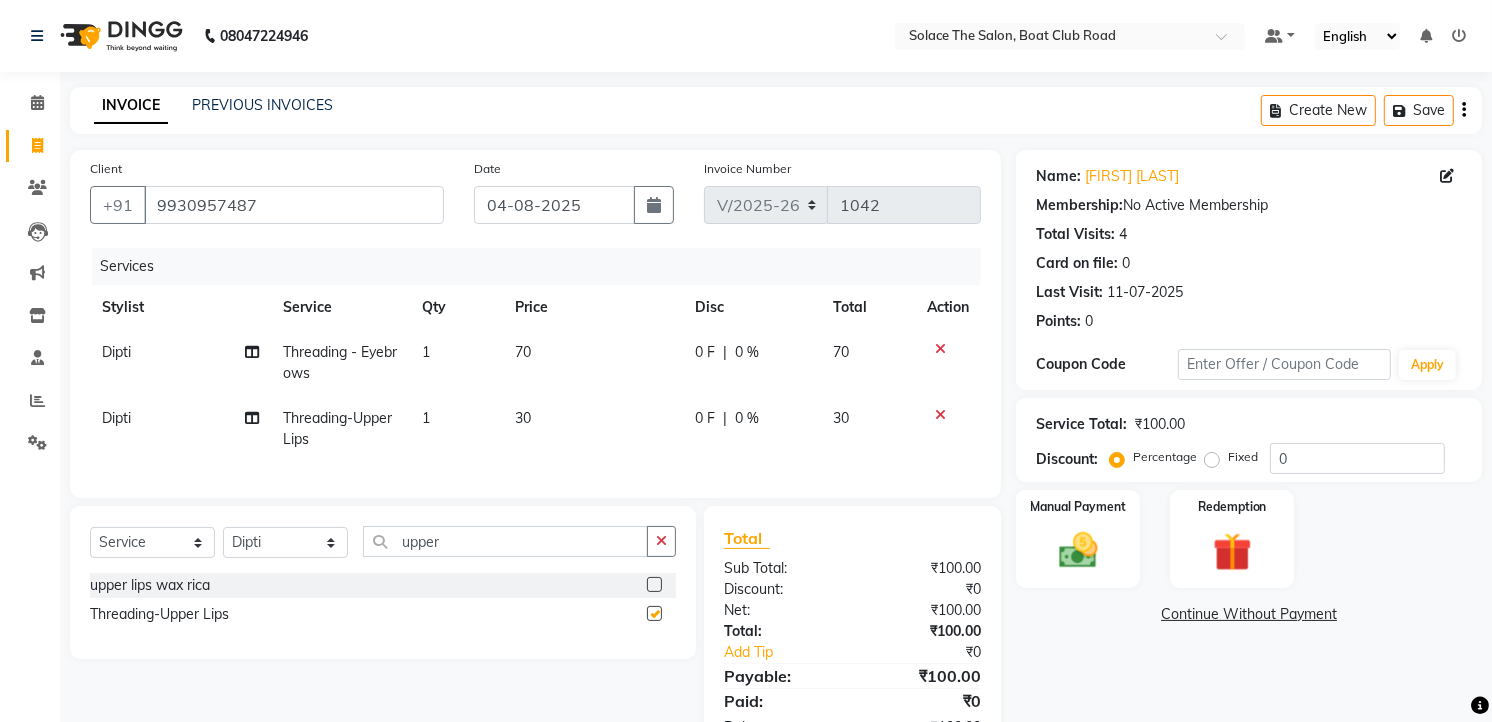 checkbox on "false" 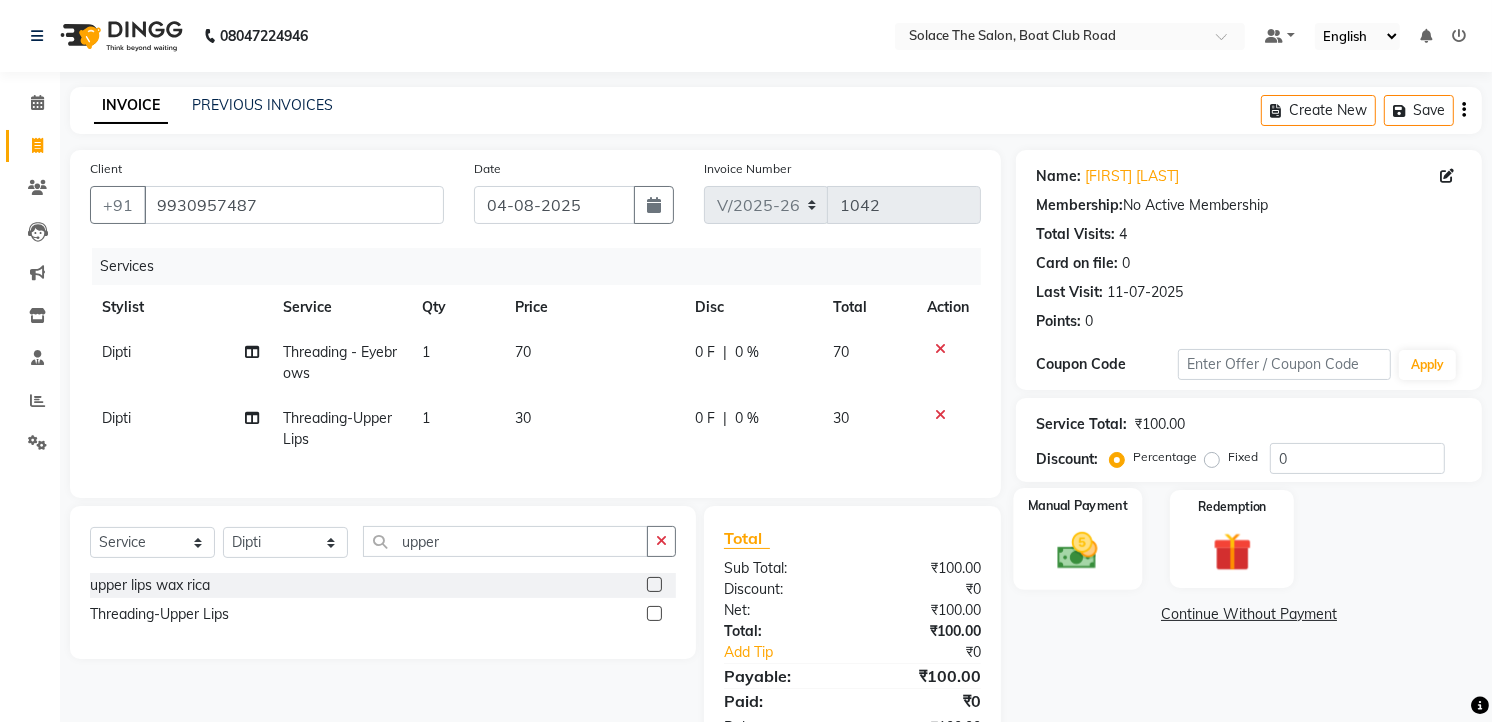 click 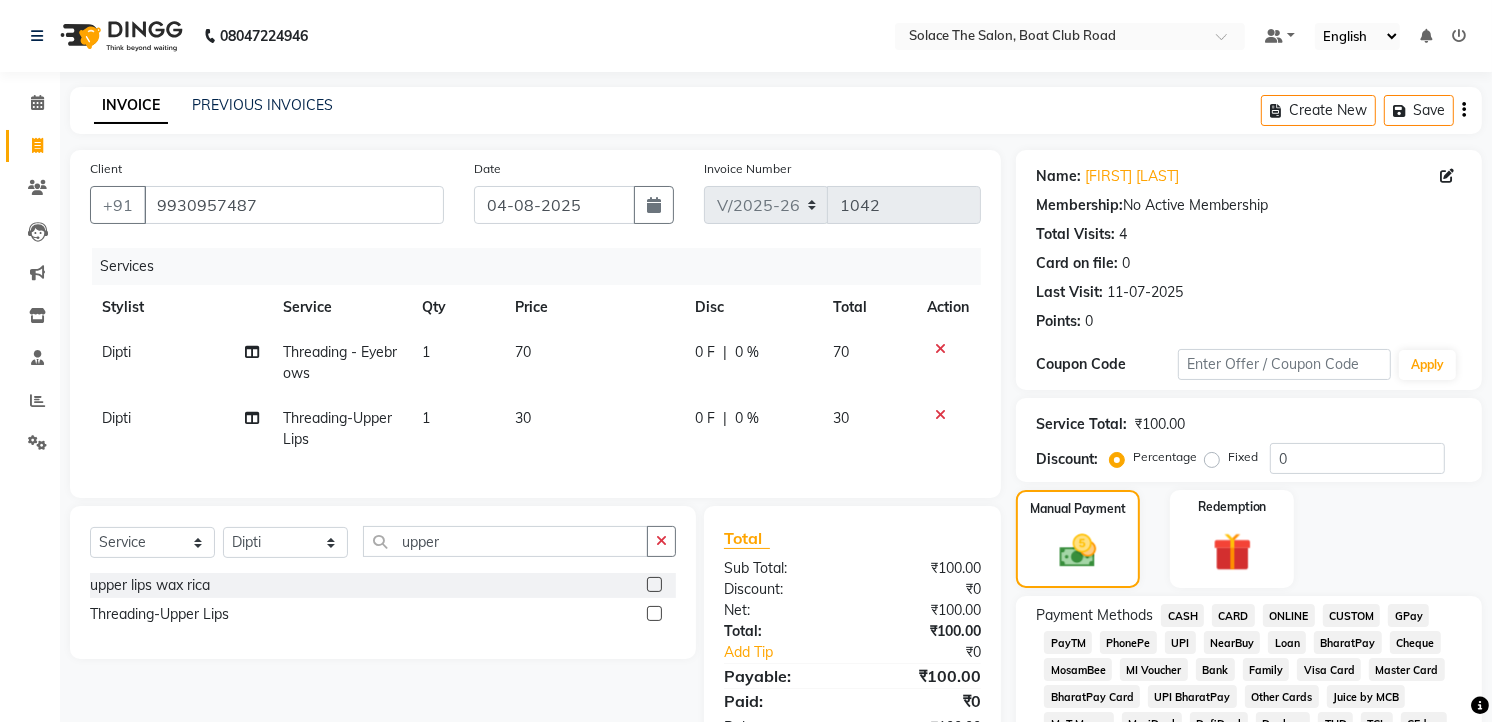 click on "CASH" 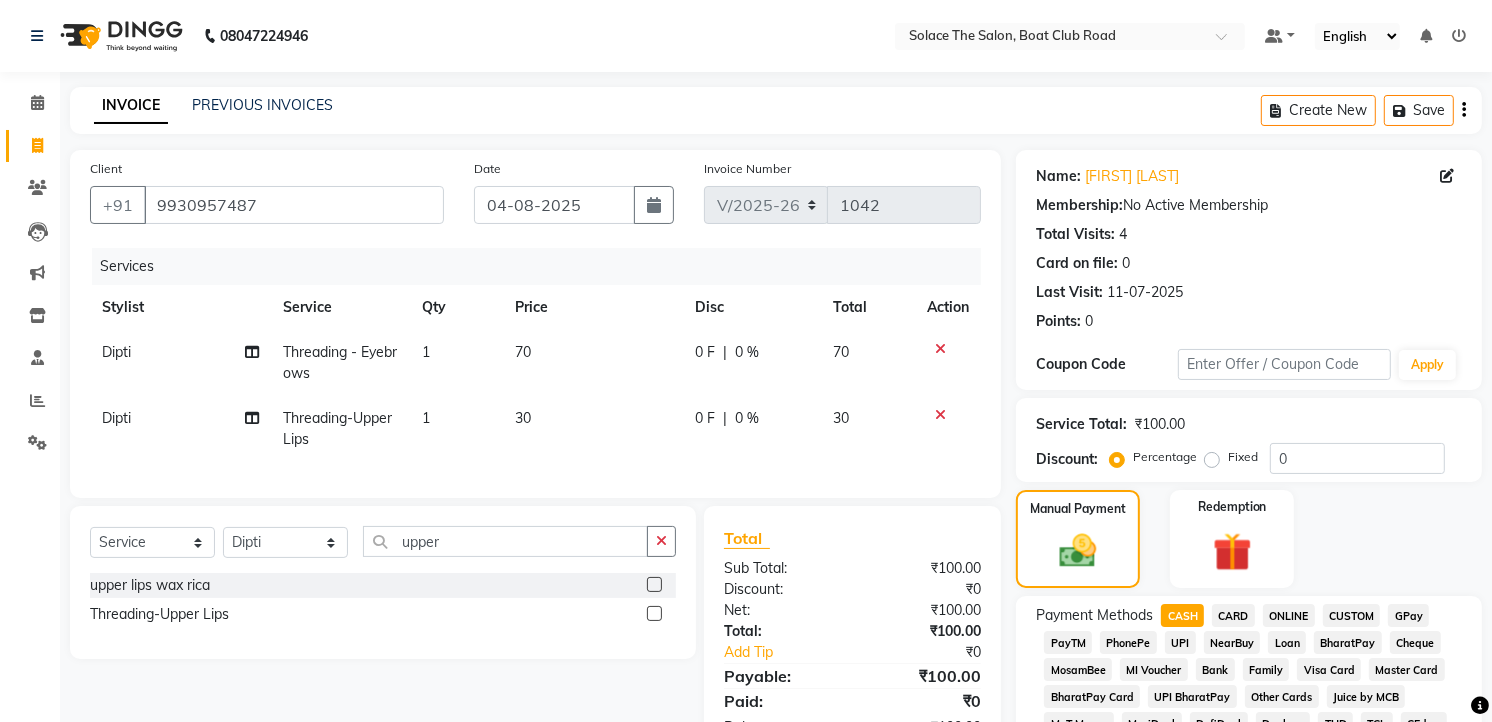 click on "GPay" 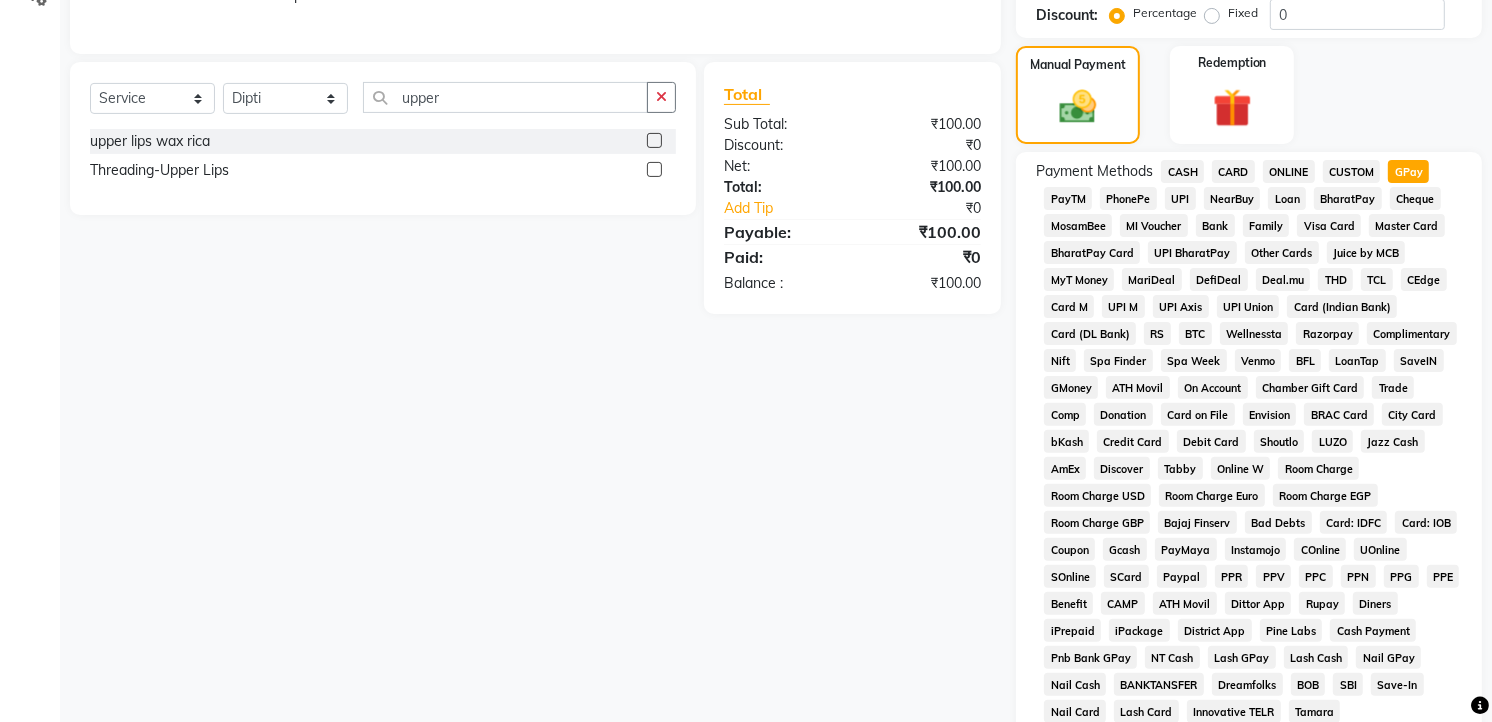 scroll, scrollTop: 715, scrollLeft: 0, axis: vertical 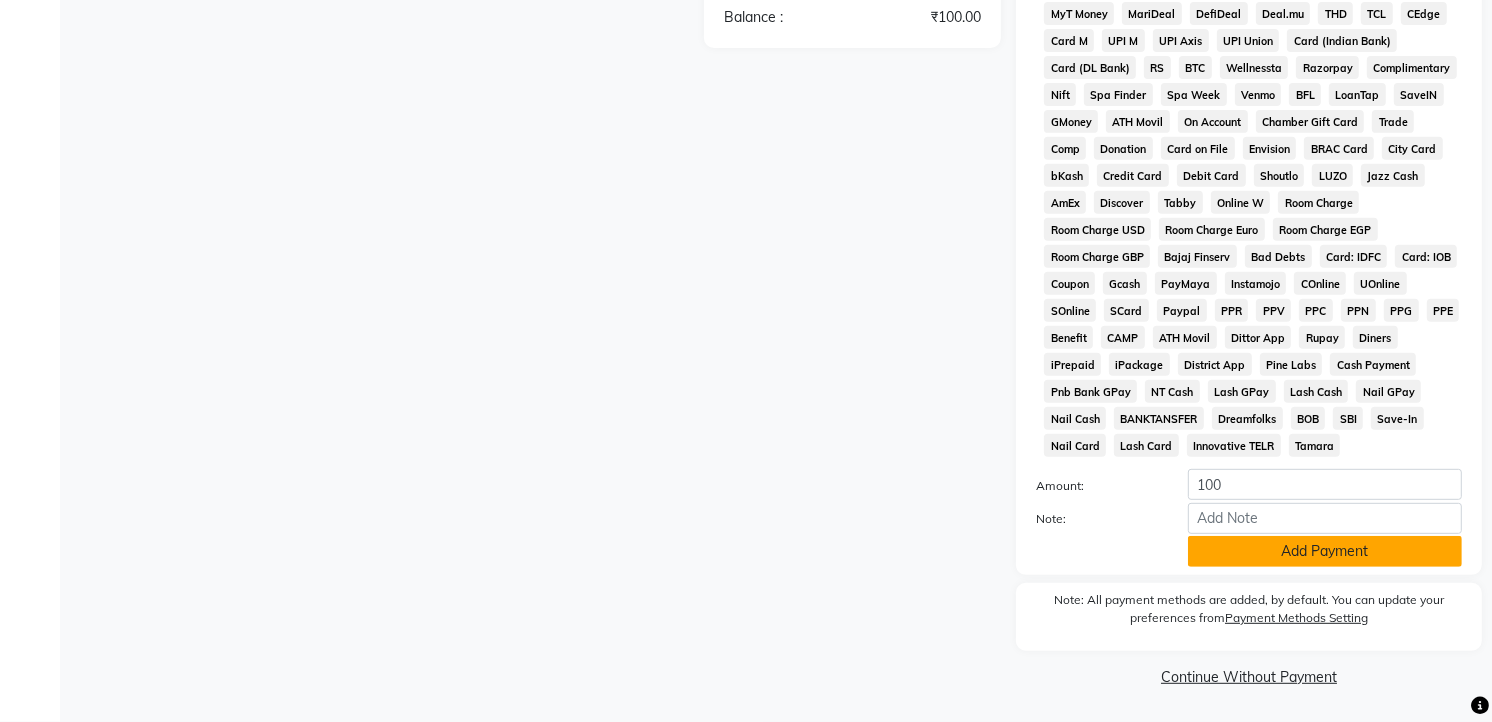 click on "Add Payment" 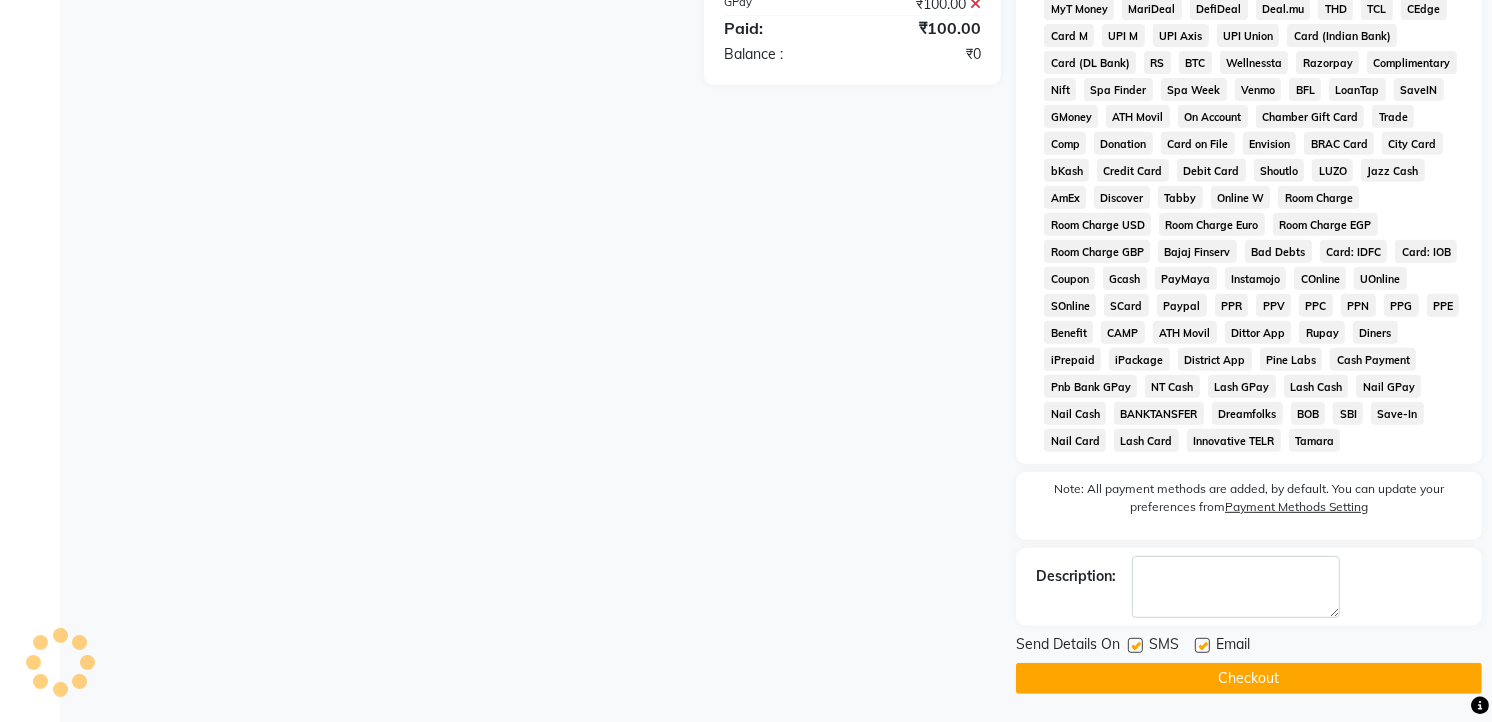 click on "Checkout" 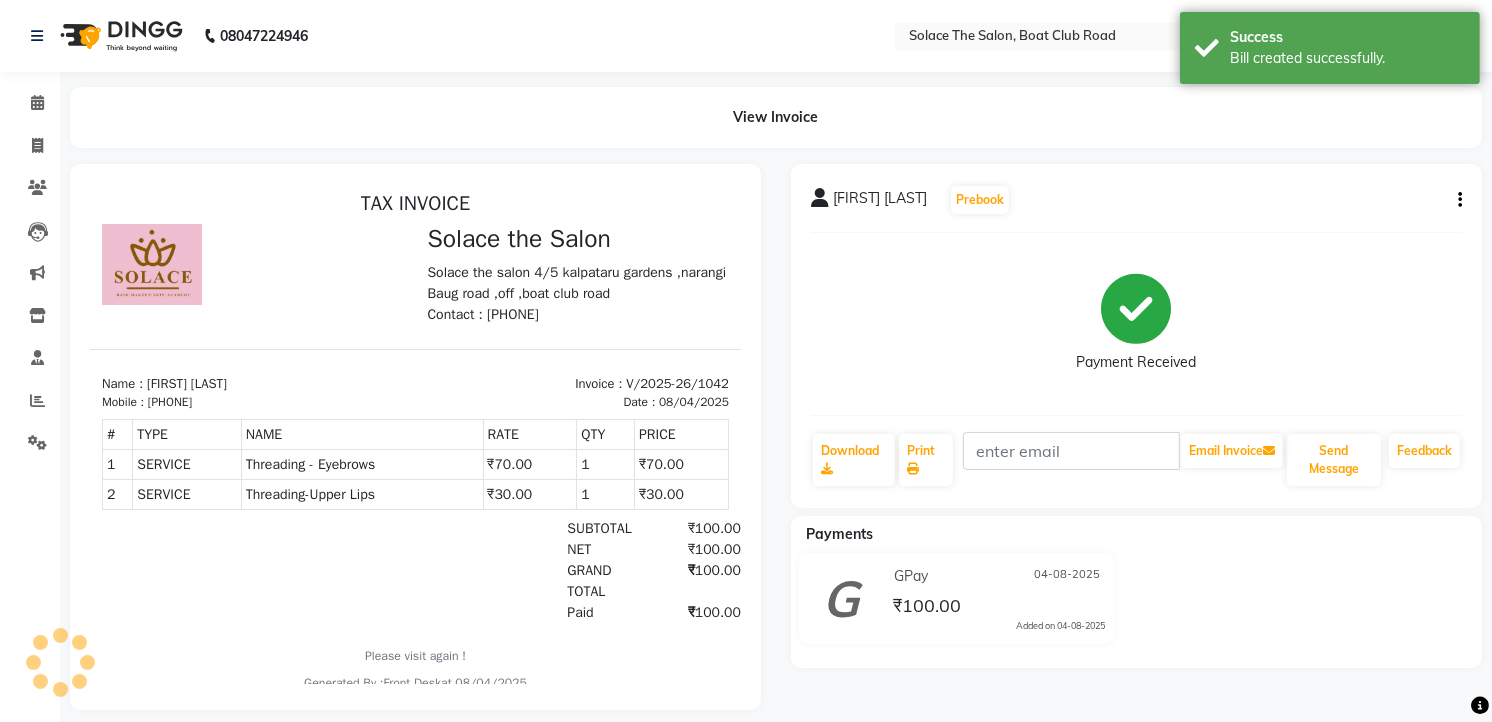 scroll, scrollTop: 0, scrollLeft: 0, axis: both 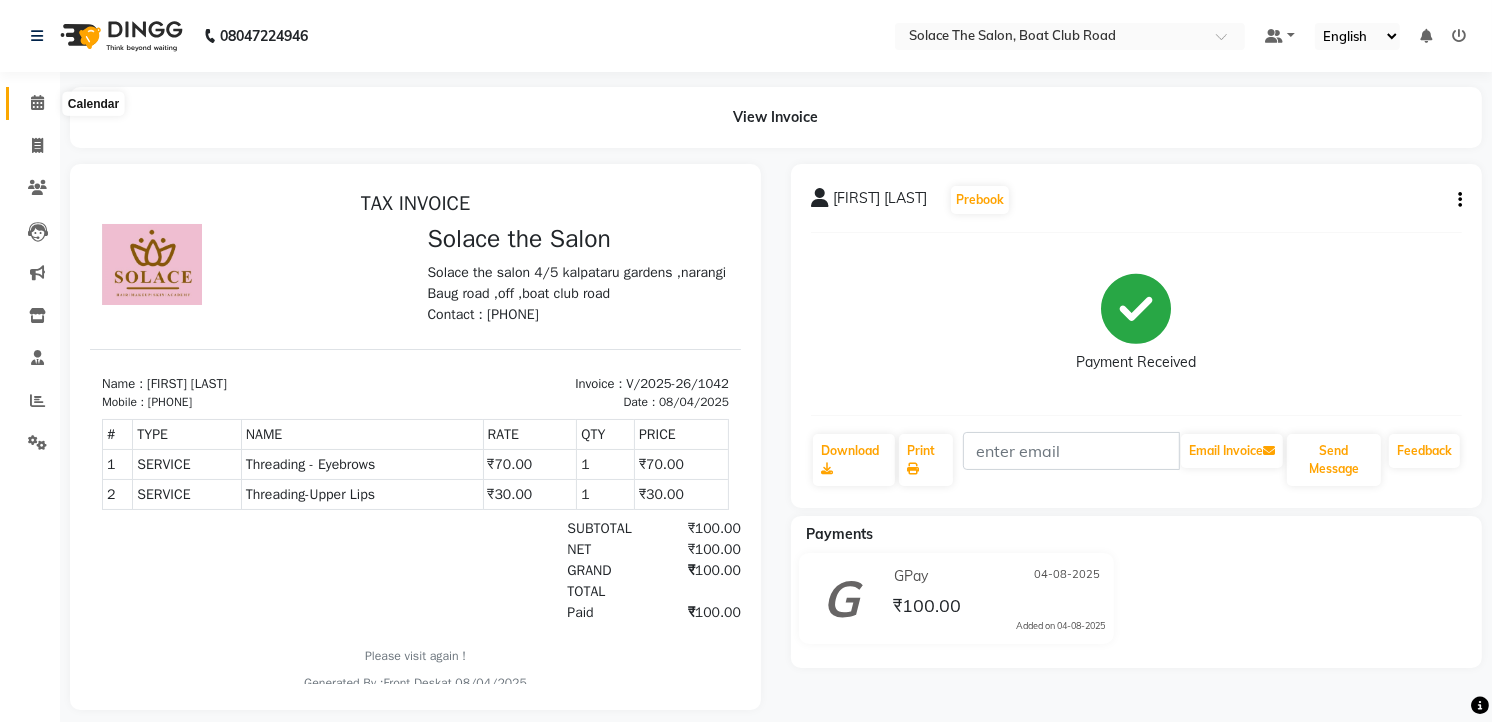 click 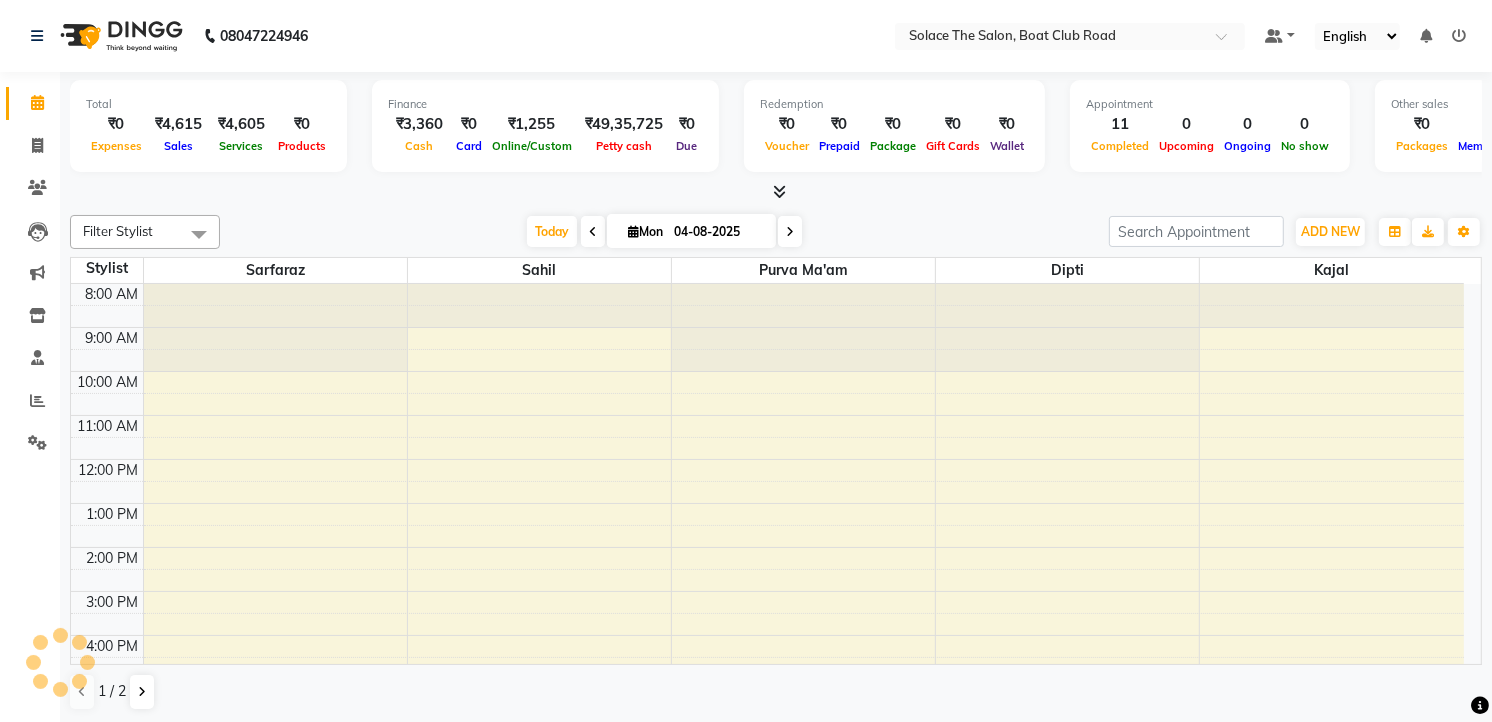 scroll, scrollTop: 0, scrollLeft: 0, axis: both 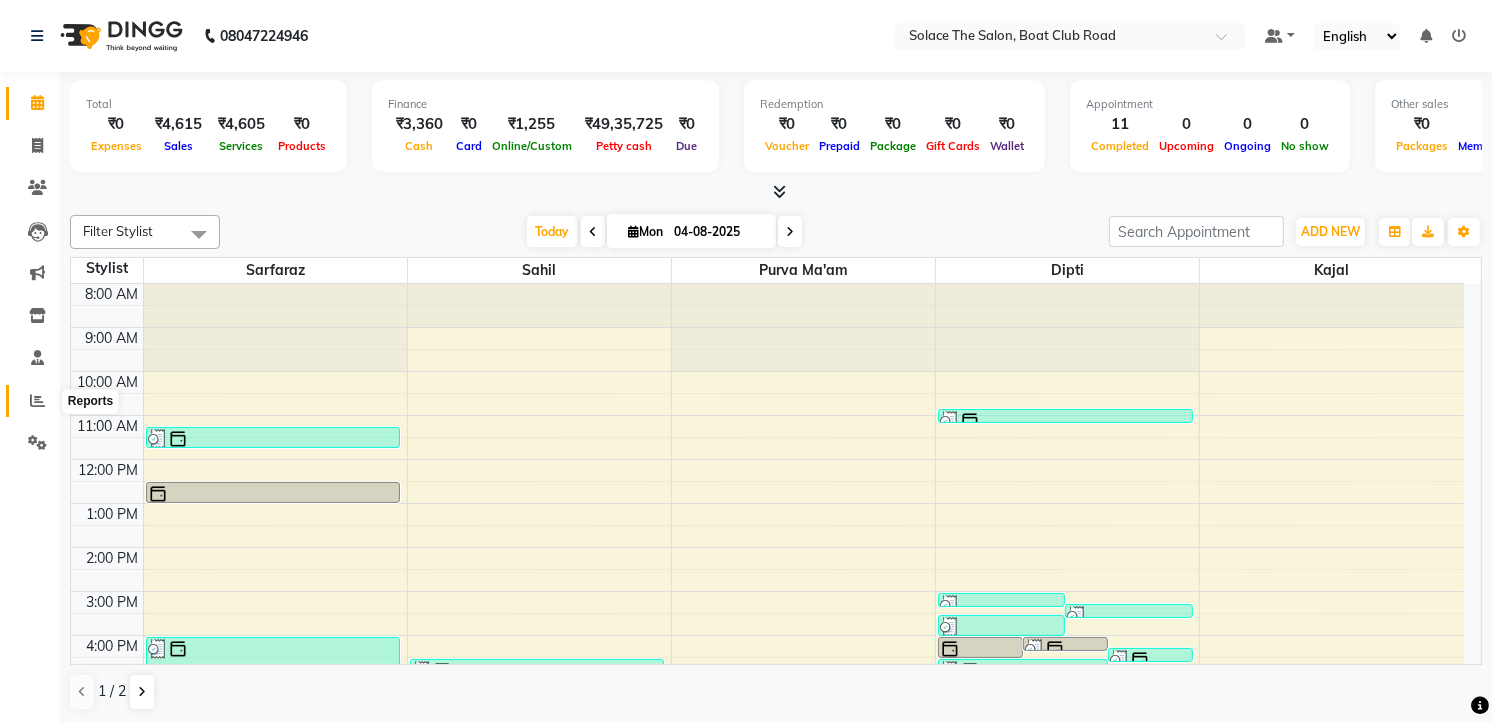 click 